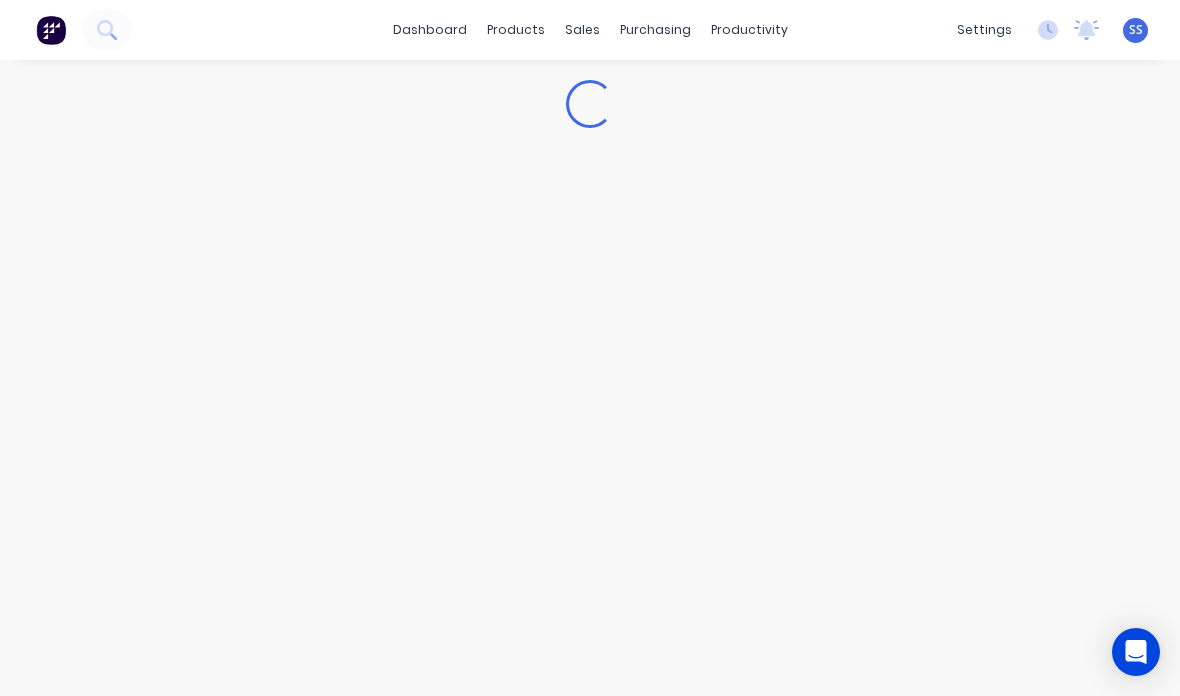 scroll, scrollTop: 0, scrollLeft: 0, axis: both 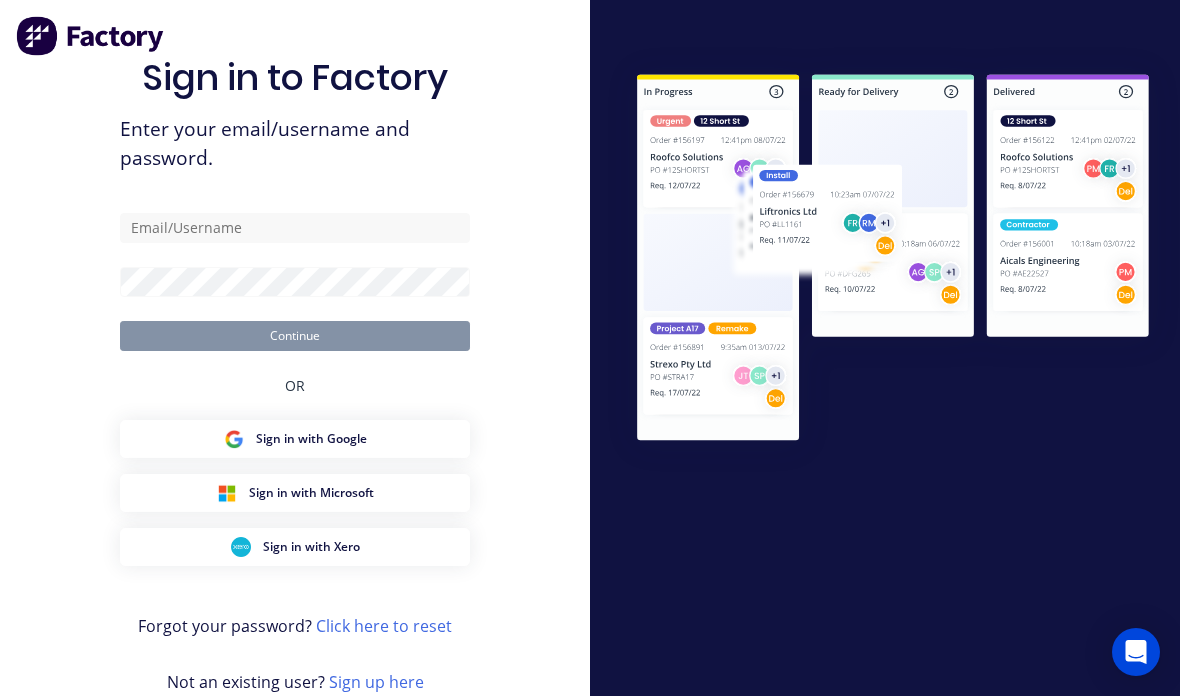 click at bounding box center (295, 228) 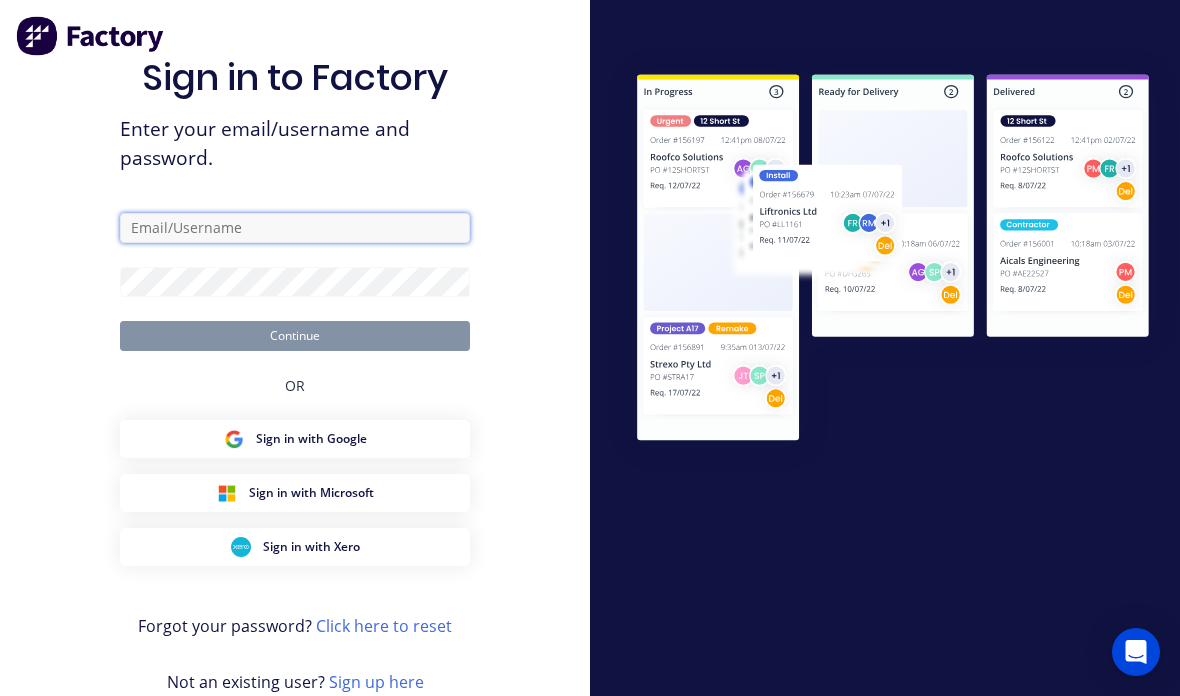 type on "[EMAIL]" 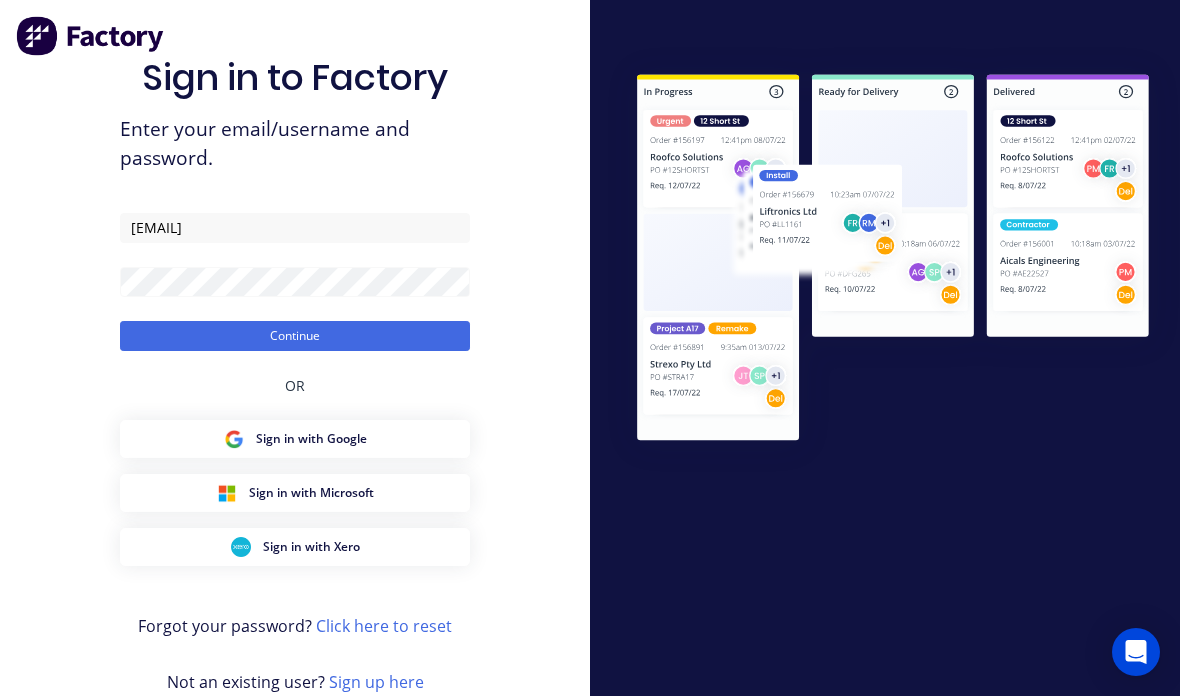 click on "Continue" at bounding box center [295, 336] 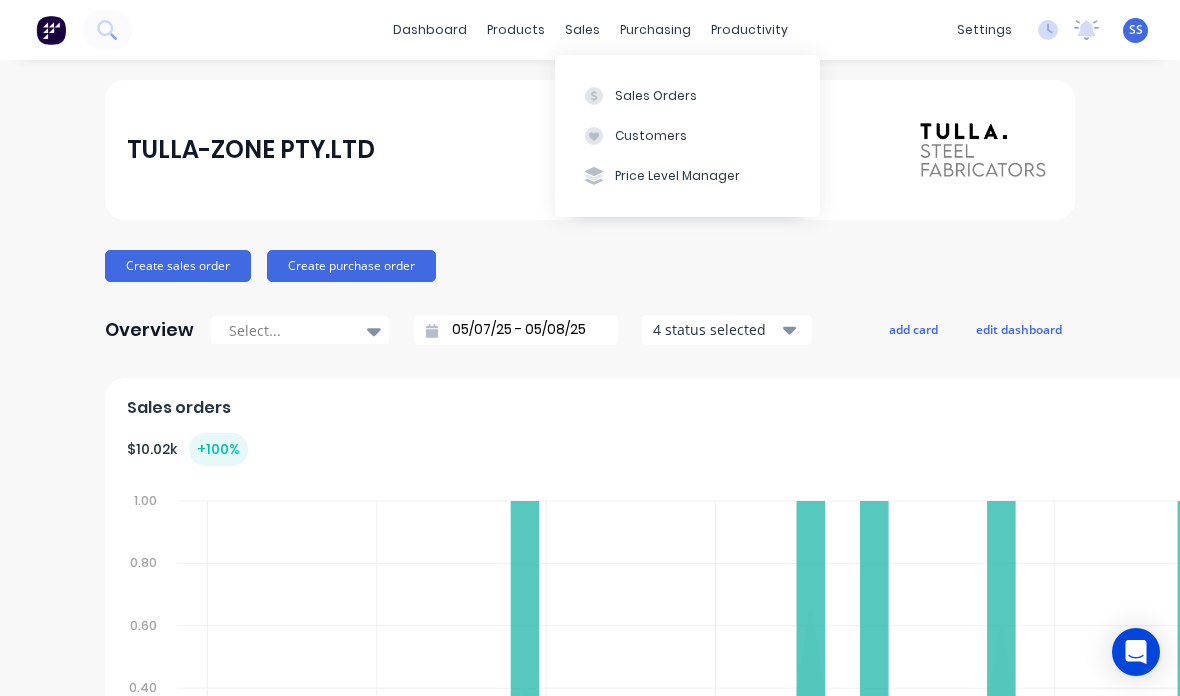 click on "Sales Orders" at bounding box center [687, 95] 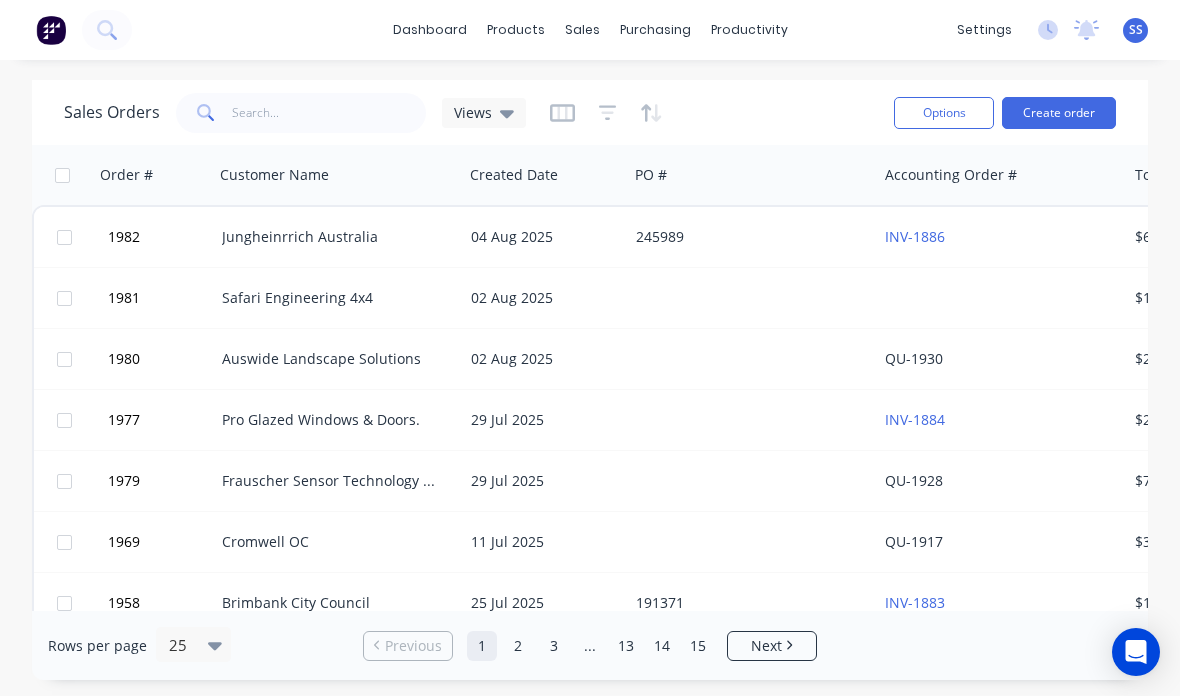 click at bounding box center (752, 298) 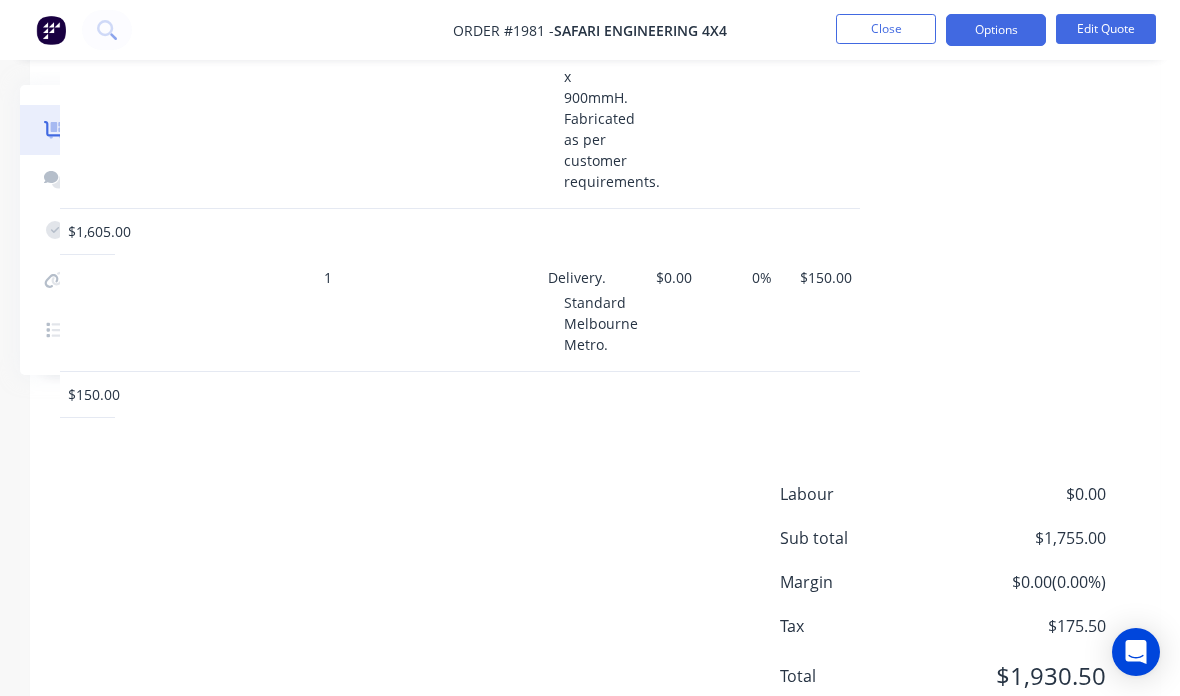 scroll, scrollTop: 761, scrollLeft: 210, axis: both 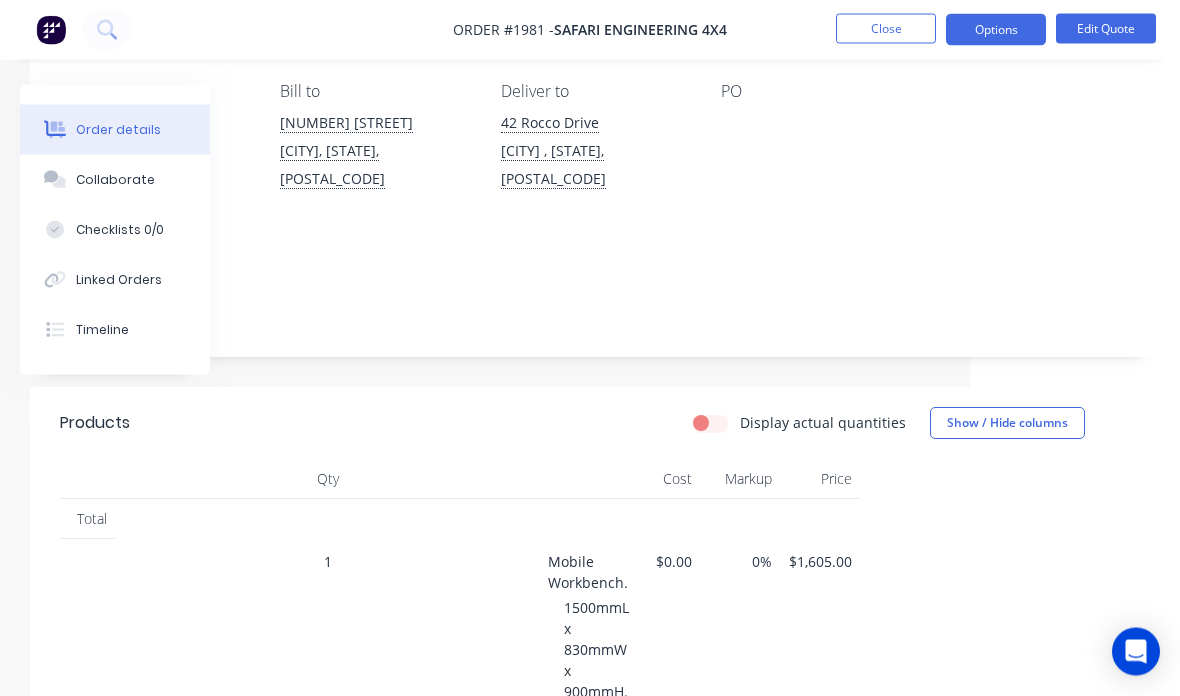 click on "Options" at bounding box center [996, 30] 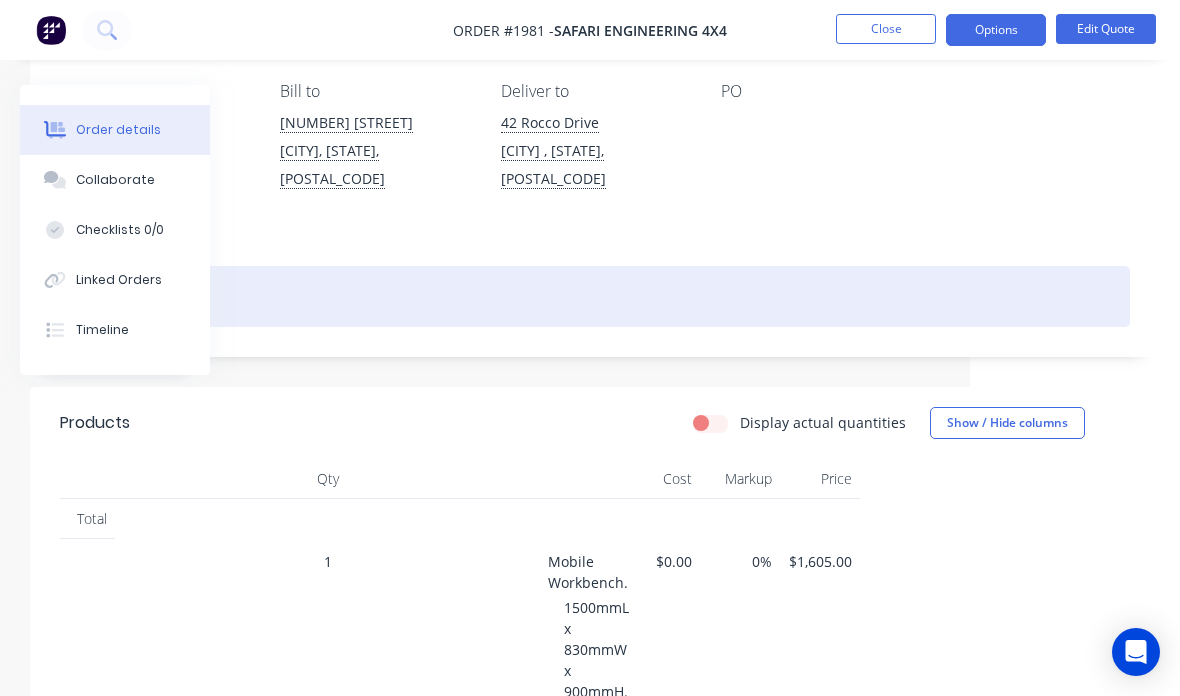 click at bounding box center (595, 296) 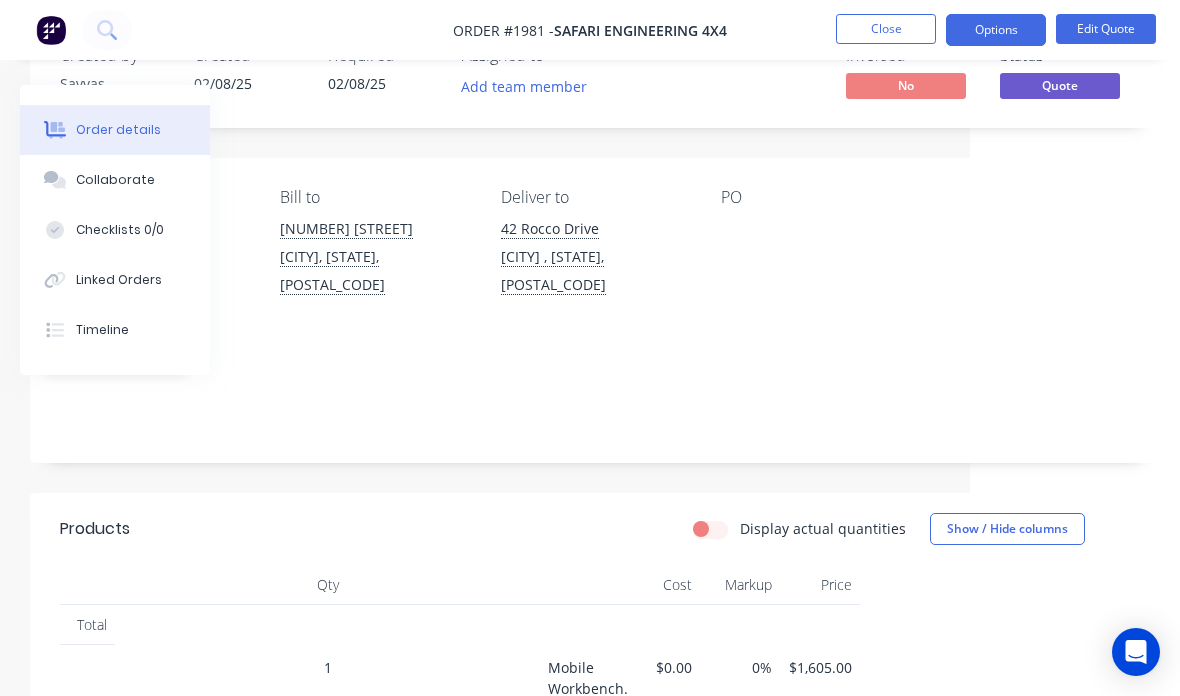 scroll, scrollTop: 0, scrollLeft: 210, axis: horizontal 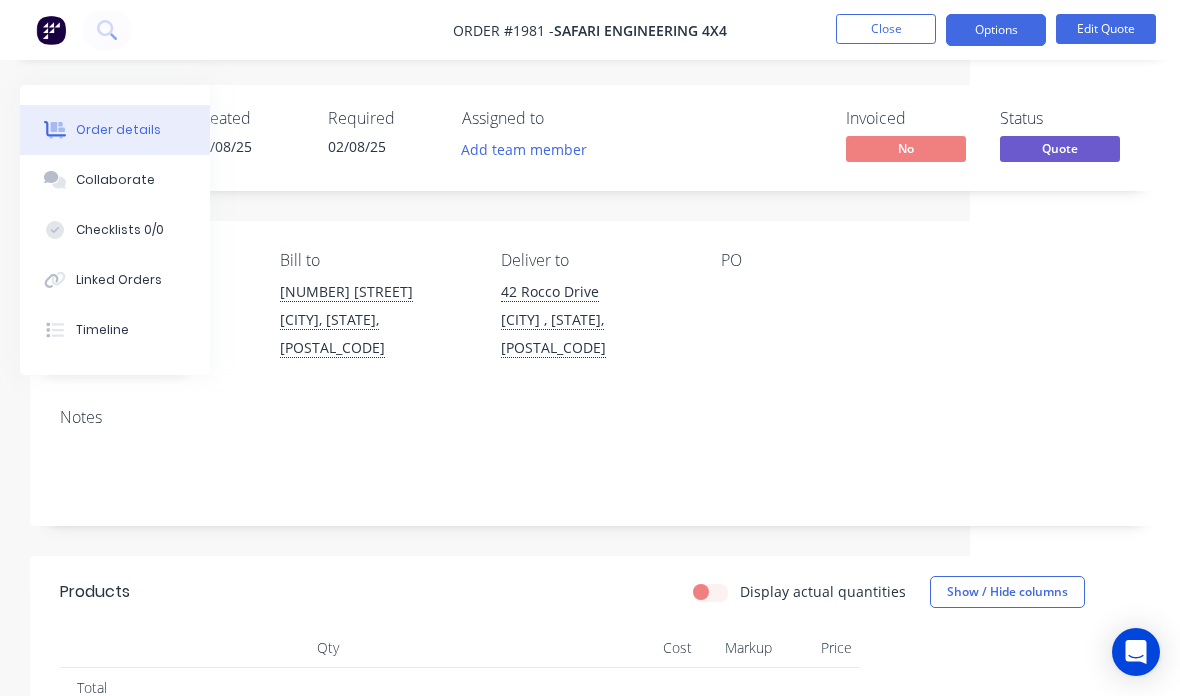 click on "Options" at bounding box center (996, 30) 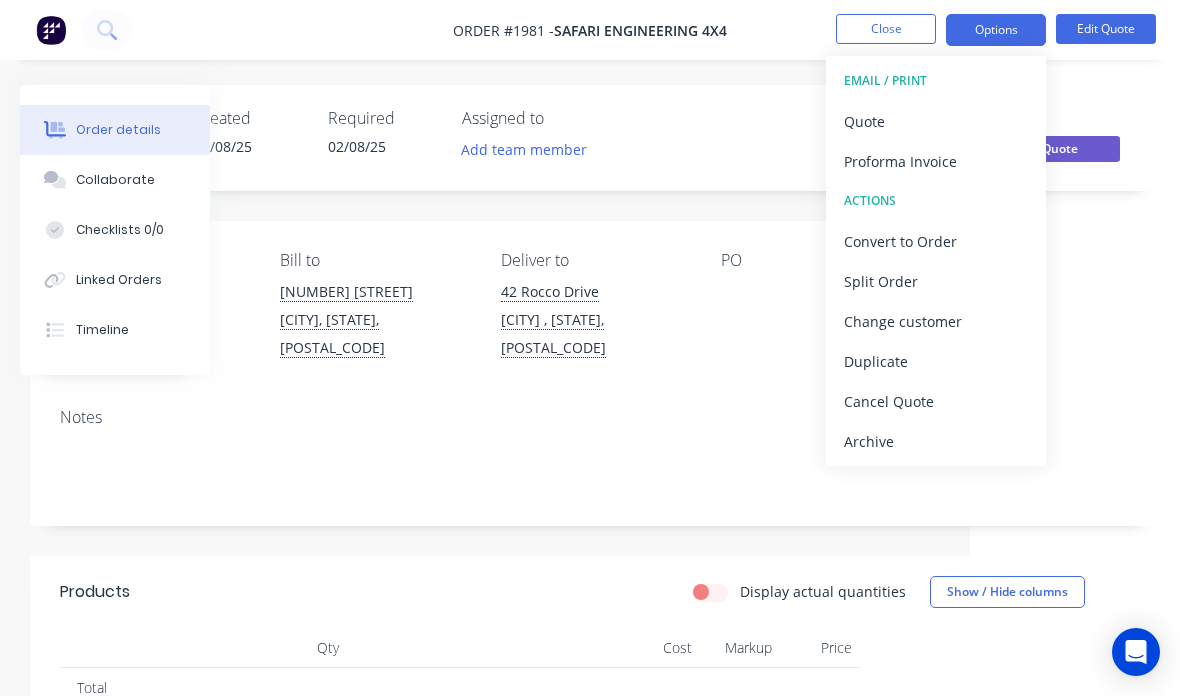 click on "Proforma Invoice" at bounding box center [936, 161] 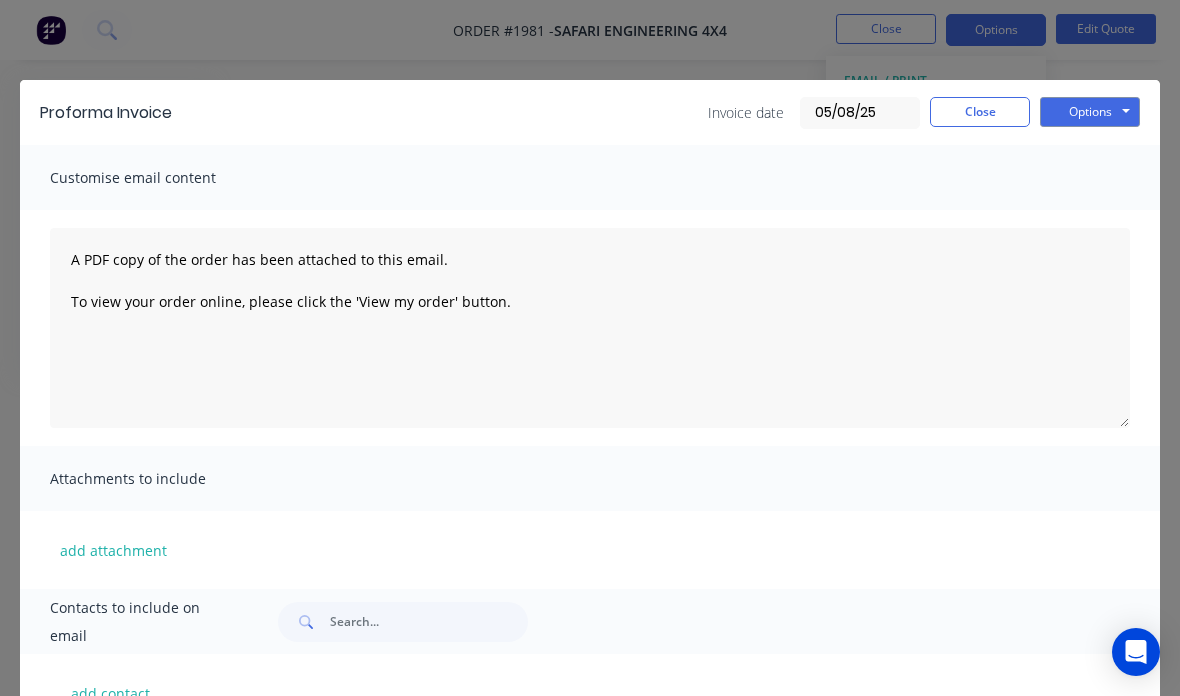 click on "Options" at bounding box center (1090, 112) 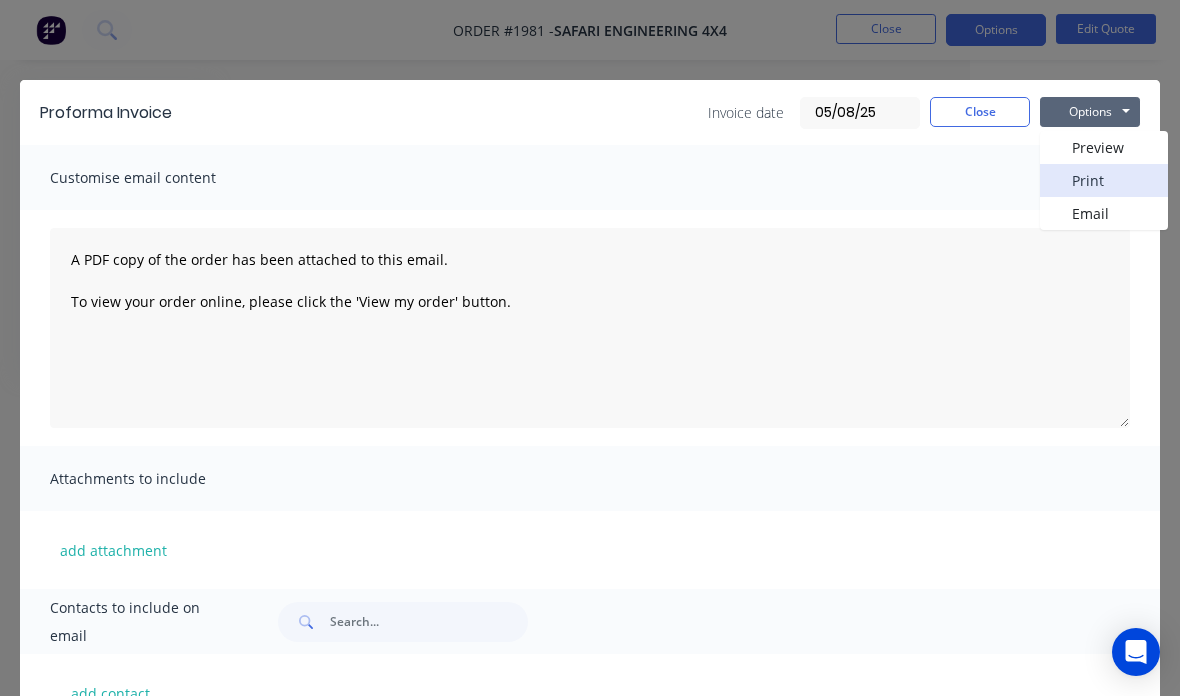 click on "Print" at bounding box center [1104, 180] 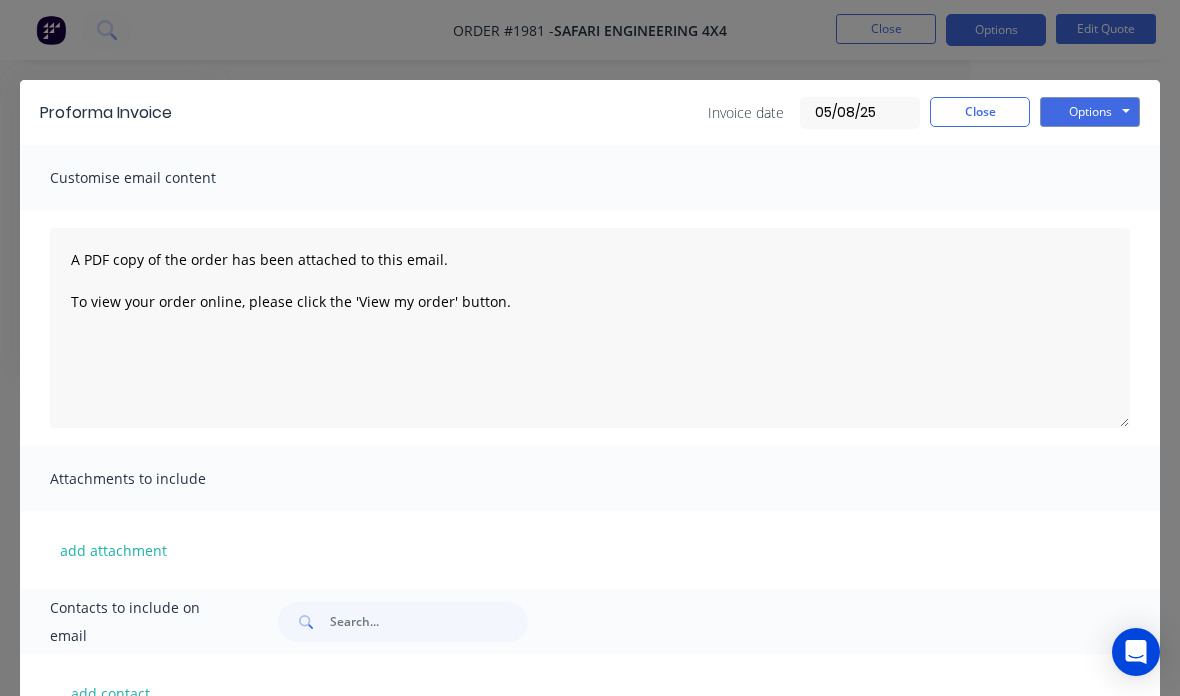 click on "Close" at bounding box center [980, 112] 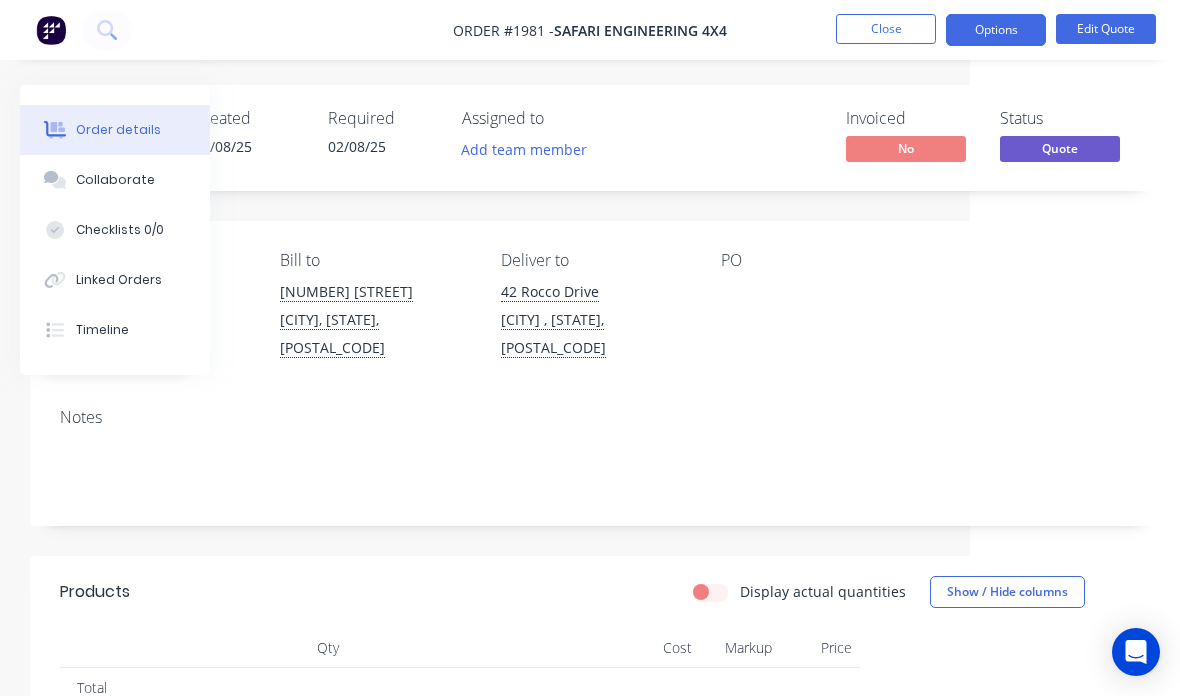 click on "Close" at bounding box center (886, 29) 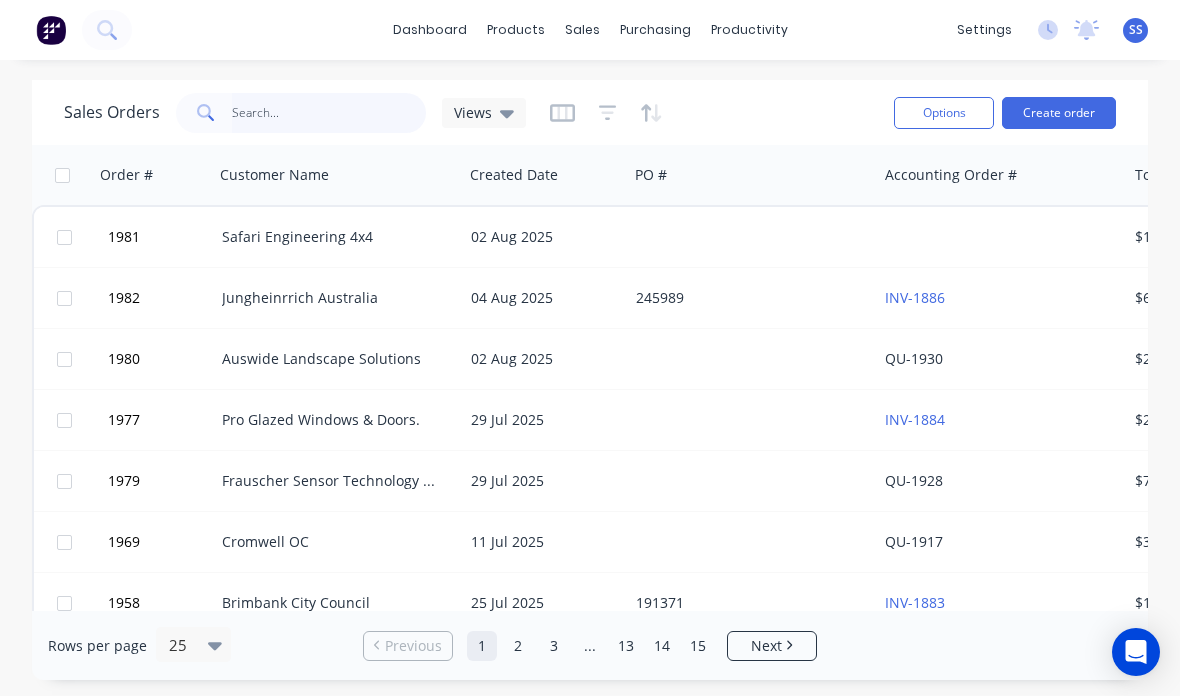 click at bounding box center [329, 113] 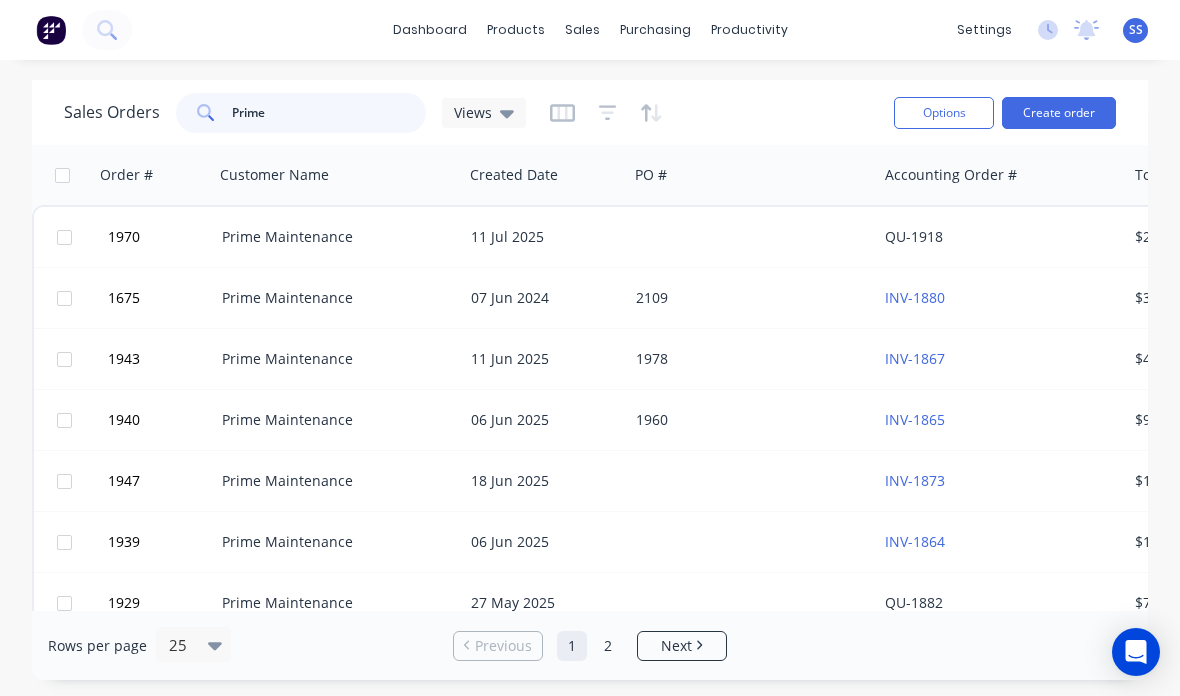 type on "Prime" 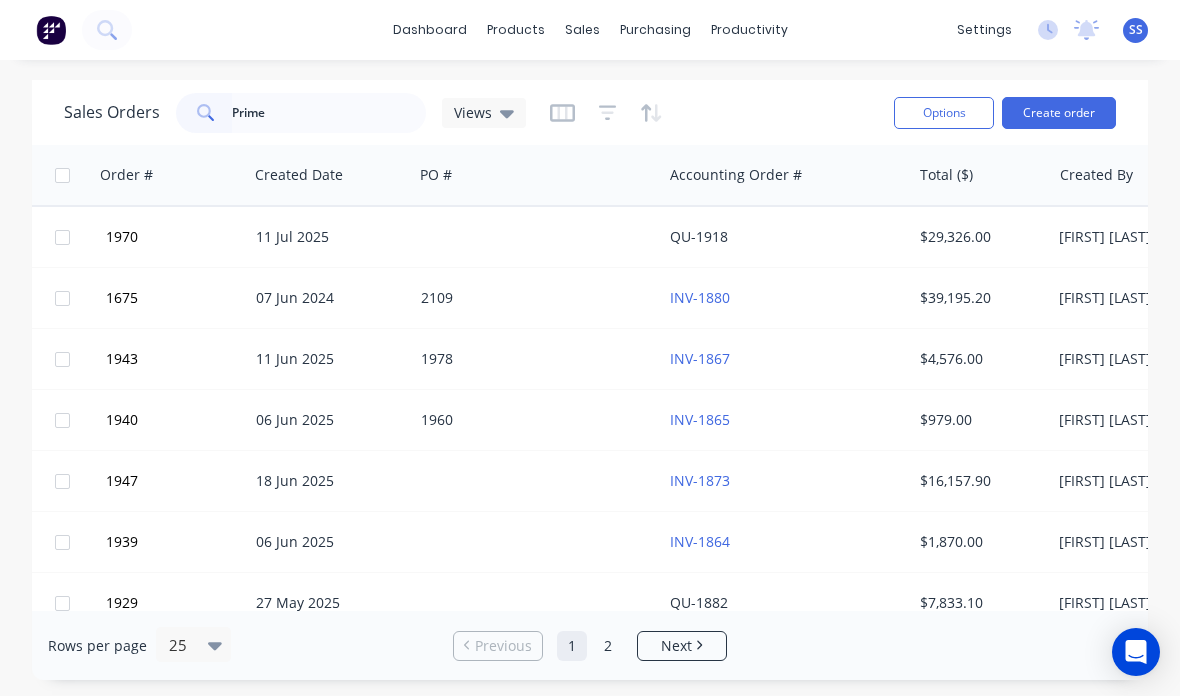scroll, scrollTop: 0, scrollLeft: 216, axis: horizontal 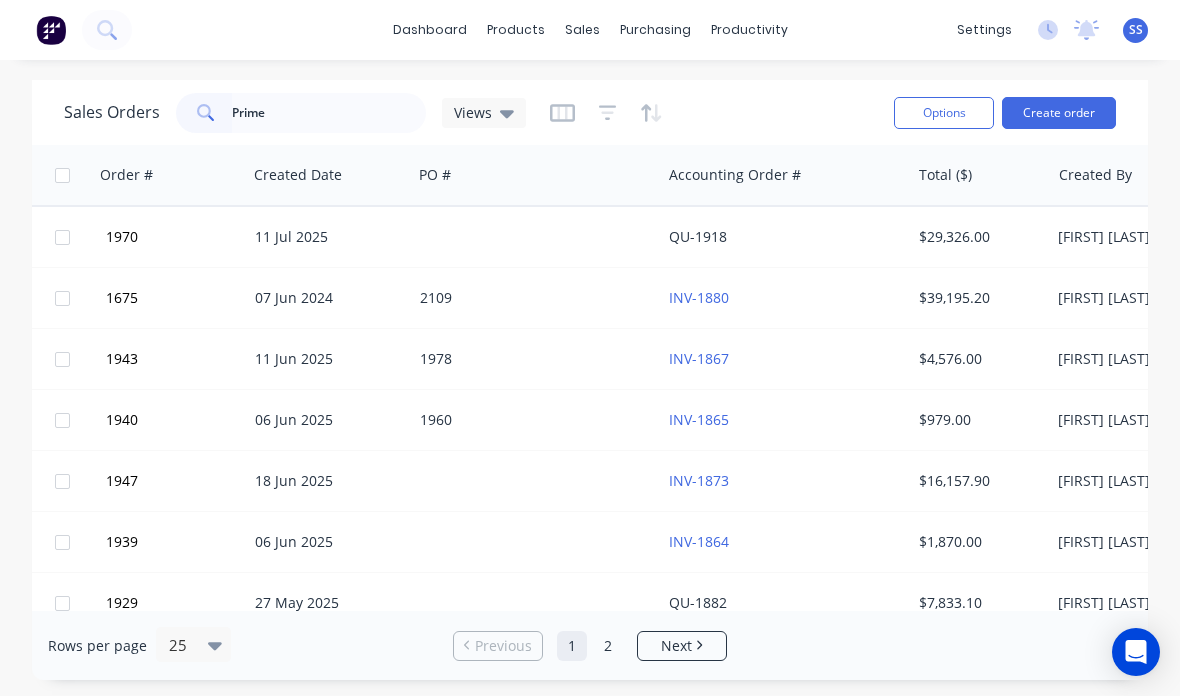 click on "1978" at bounding box center [531, 359] 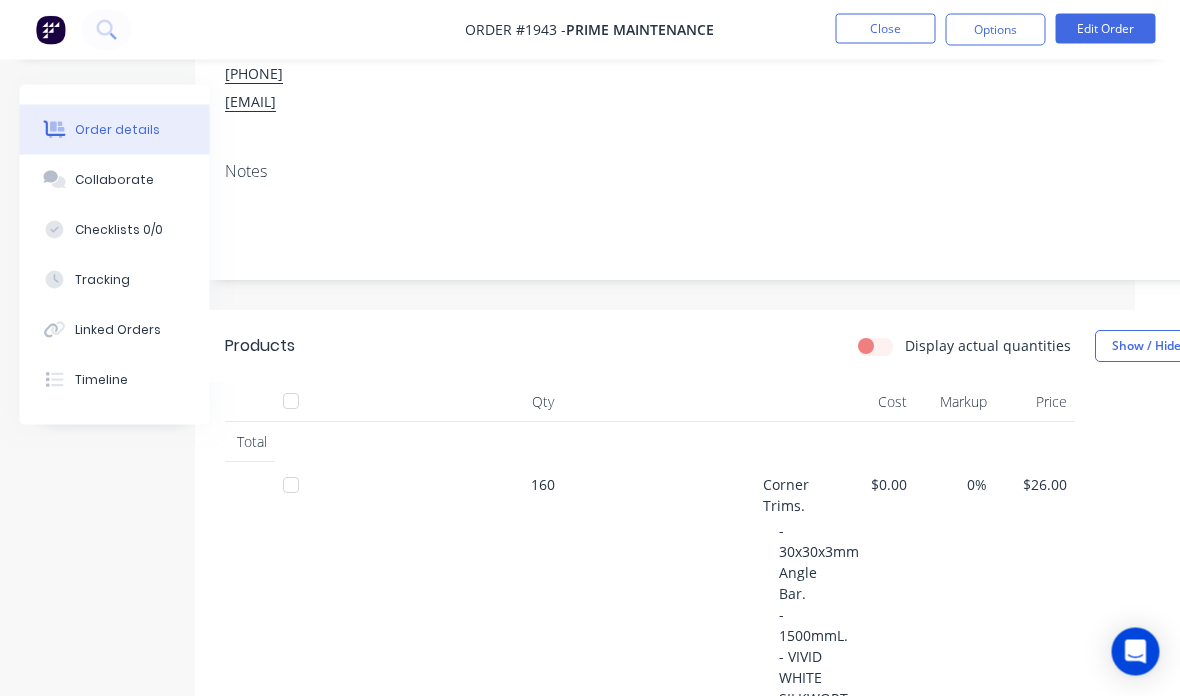 scroll, scrollTop: 247, scrollLeft: 45, axis: both 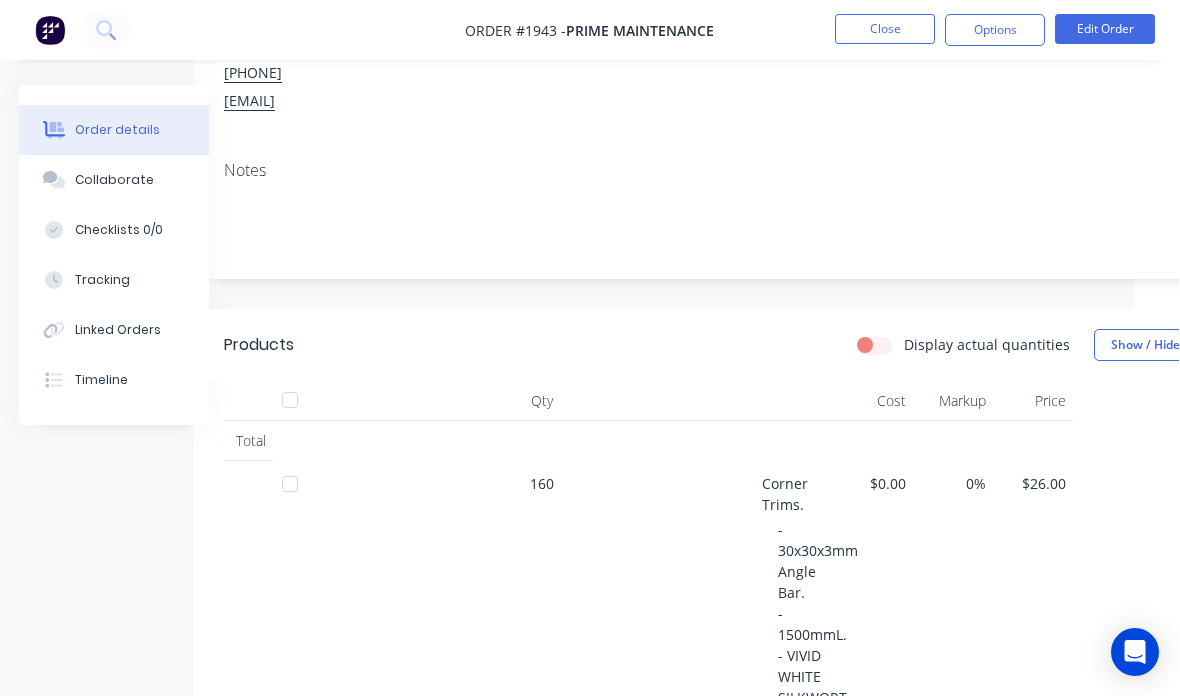 click on "Edit Order" at bounding box center [1106, 29] 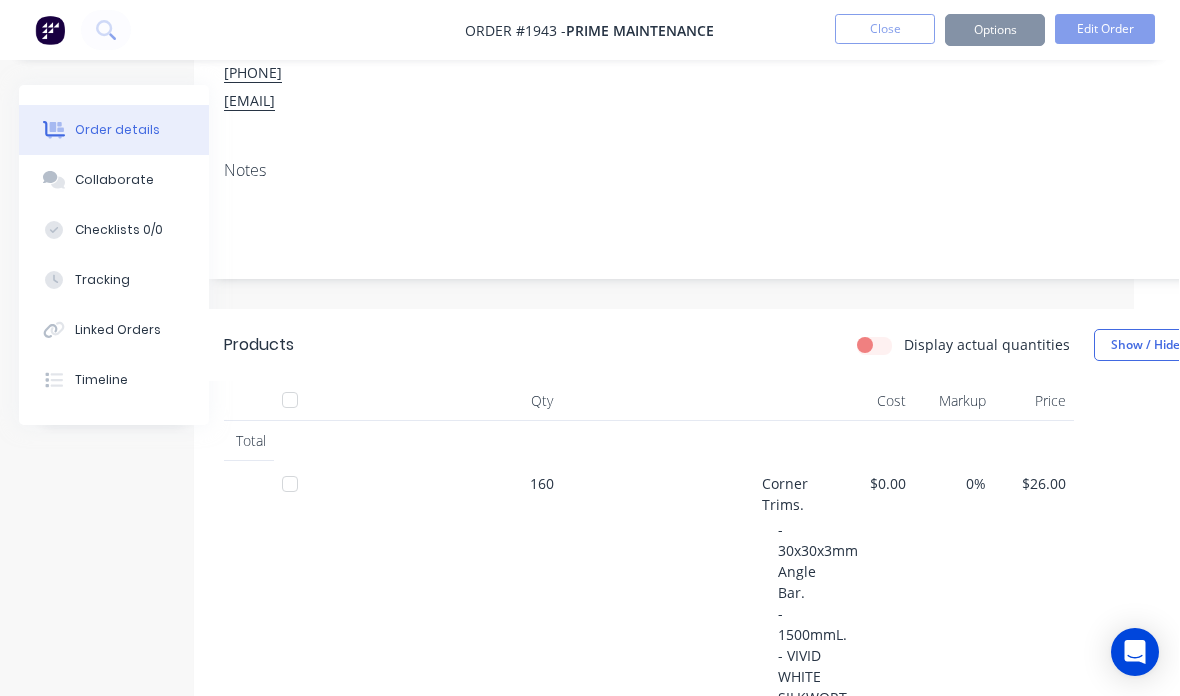 scroll, scrollTop: 247, scrollLeft: 46, axis: both 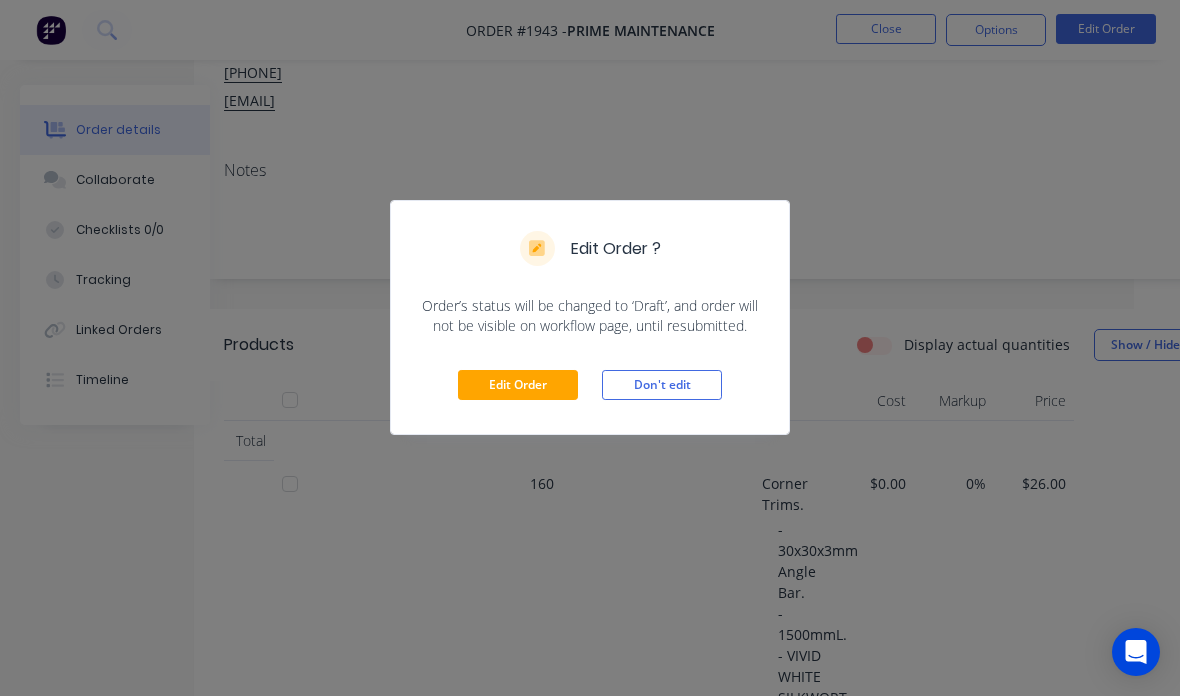 click on "Edit Order" at bounding box center [518, 385] 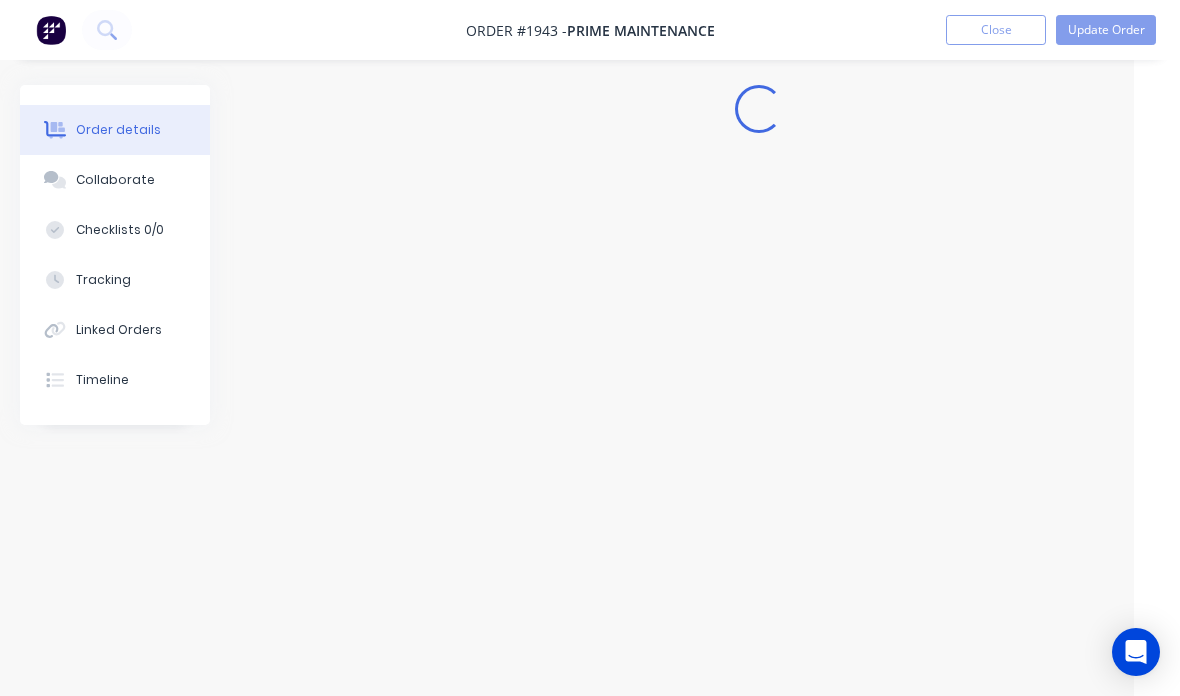scroll, scrollTop: 80, scrollLeft: 46, axis: both 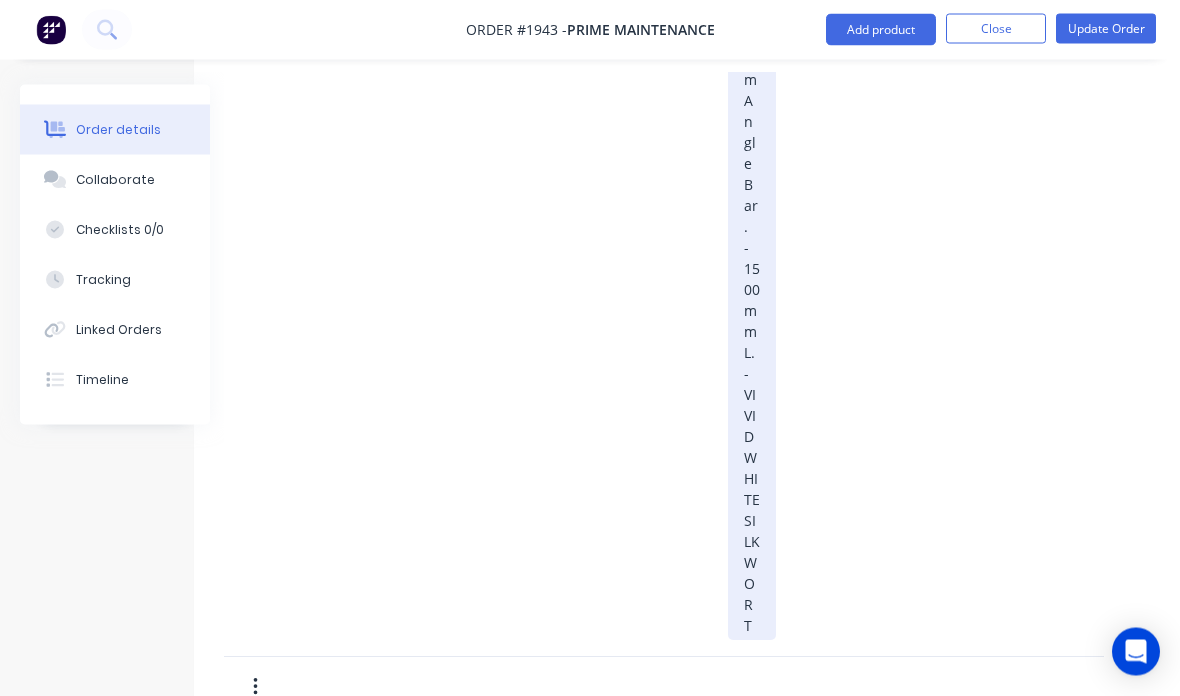 click on "- 30x30x3mm Angle Bar.
- 1500mmL.
- VIVID WHITE SILKWORT" at bounding box center [752, 290] 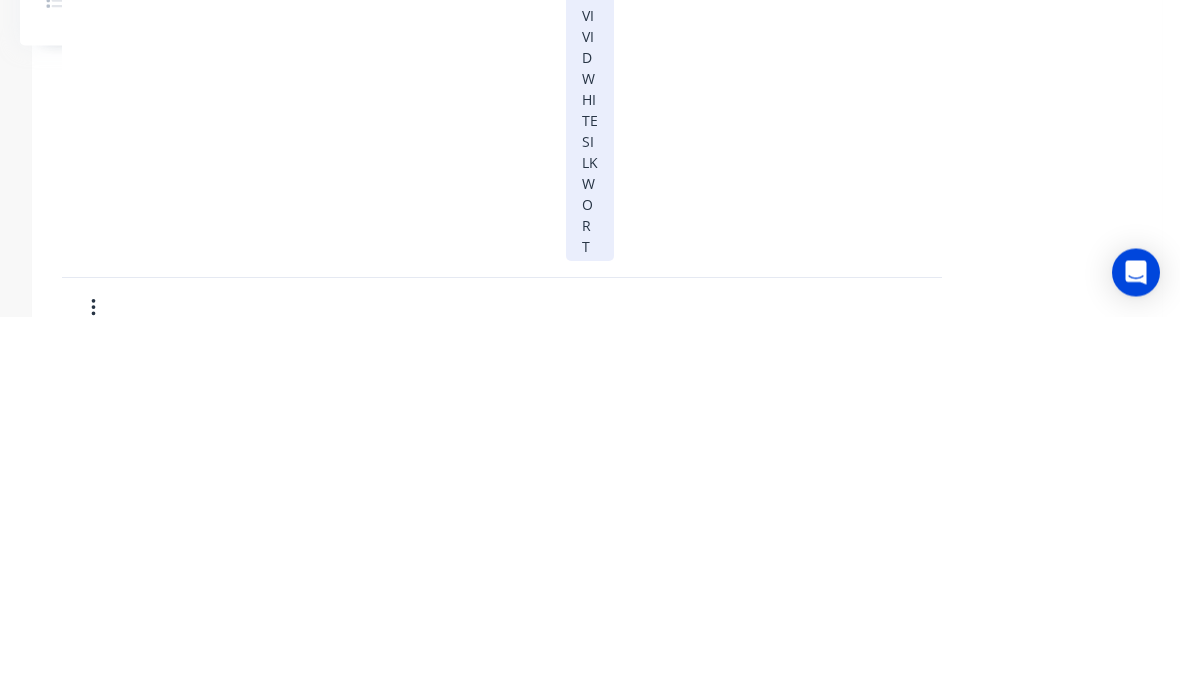 click on "- 30x30x3mm Angle Bar.
- 1500mmL.
- VIVID WHITE SILKWORT" at bounding box center (590, 290) 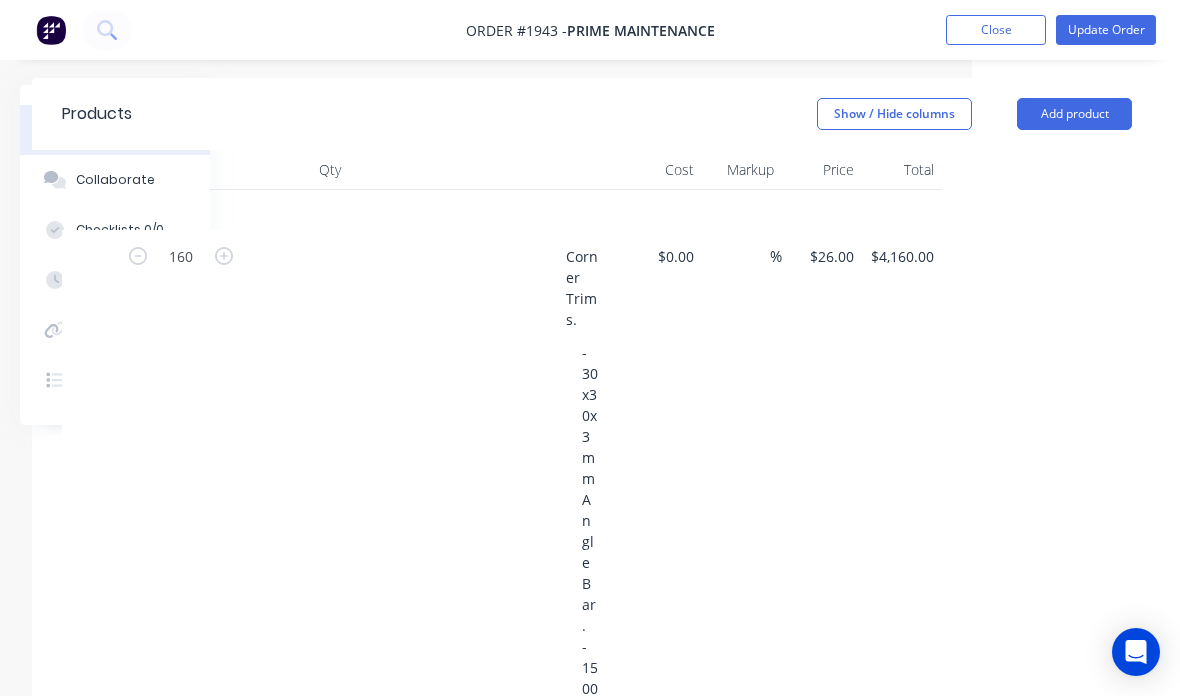scroll, scrollTop: 453, scrollLeft: 208, axis: both 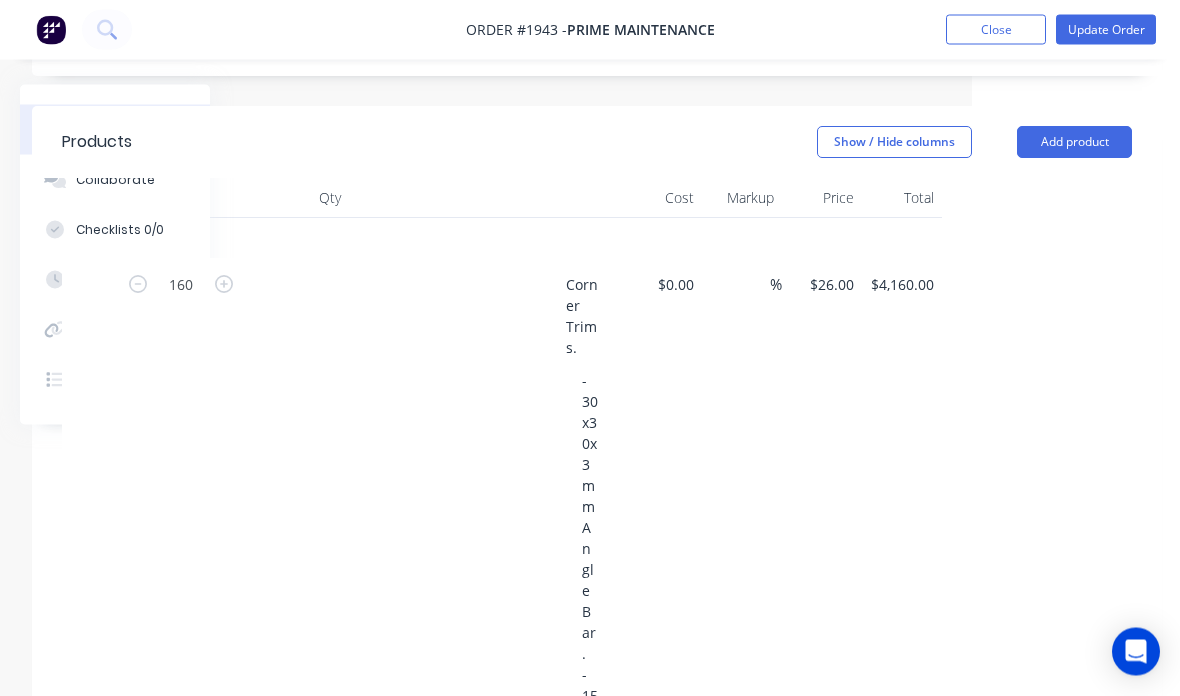 click on "$26.00 $26.00" at bounding box center [831, 285] 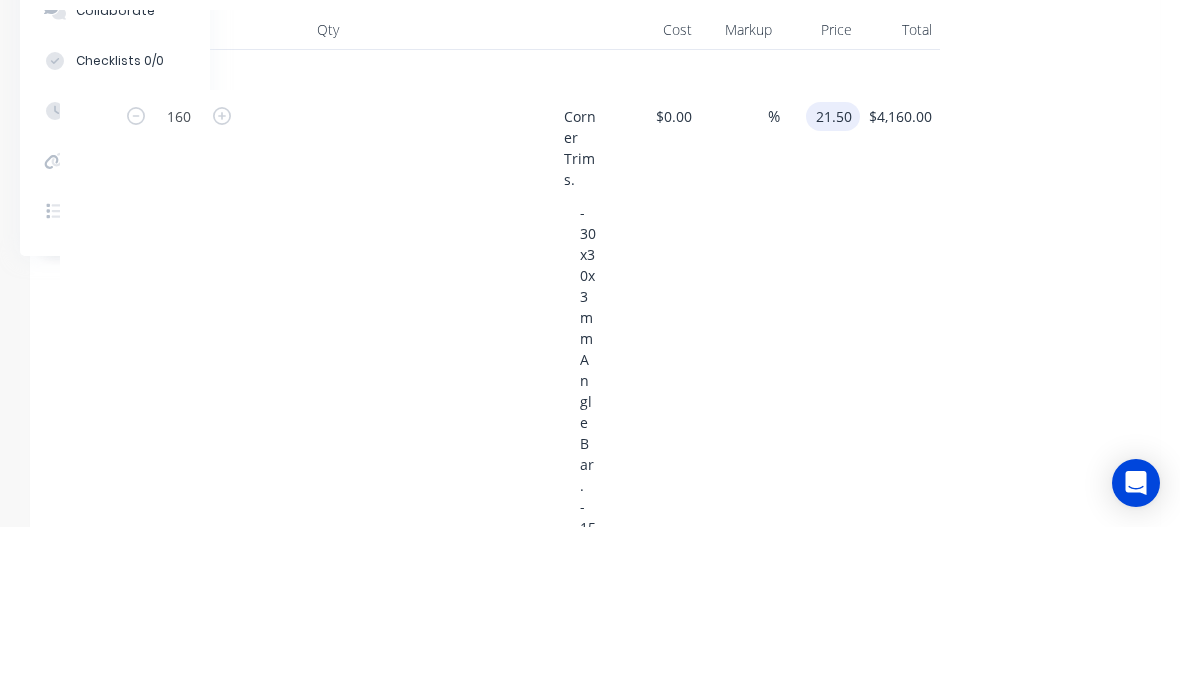 scroll, scrollTop: 623, scrollLeft: 210, axis: both 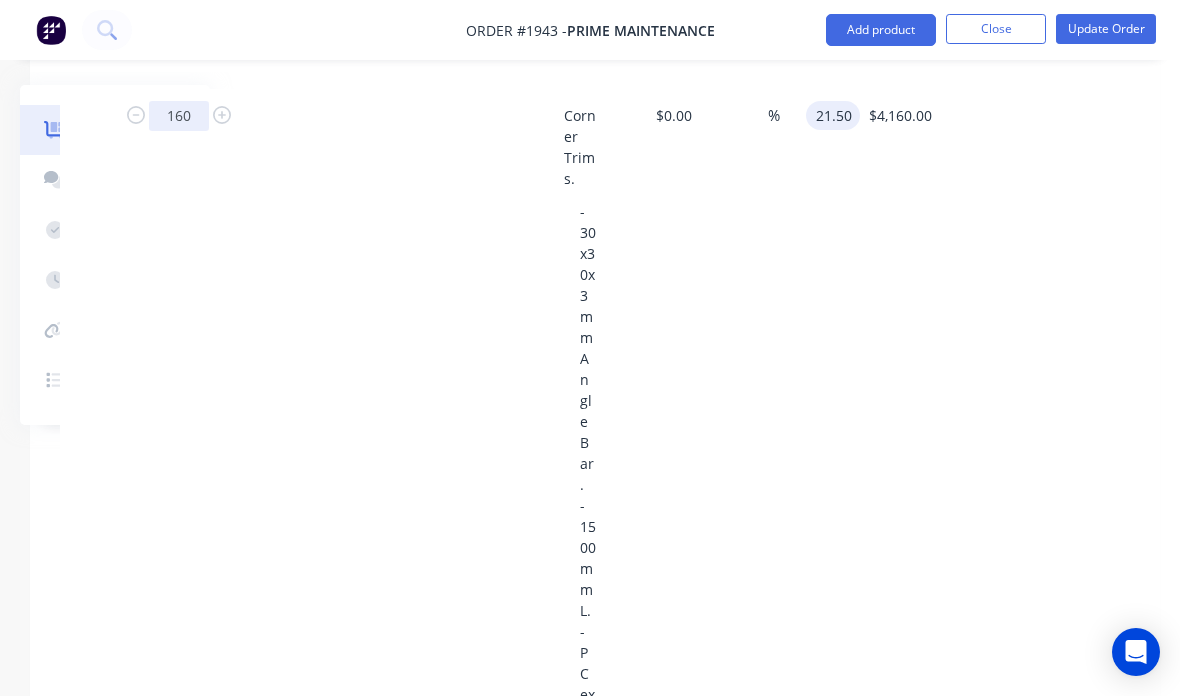 click on "160" at bounding box center (179, 116) 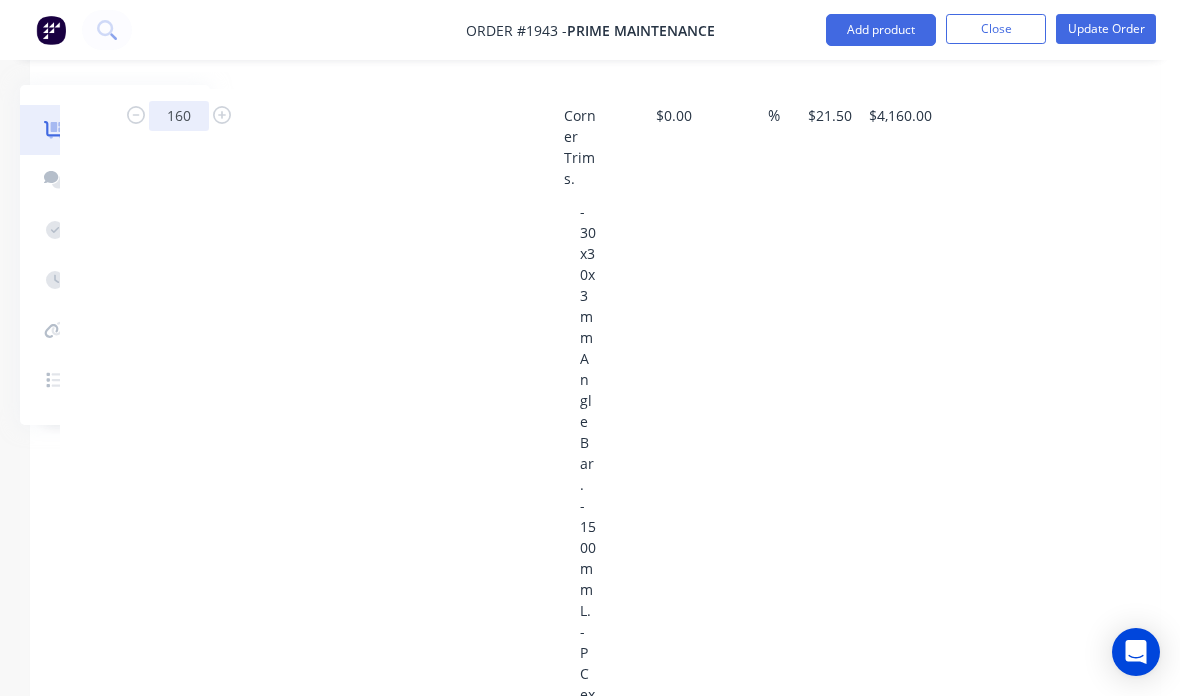 type on "$3,440.00" 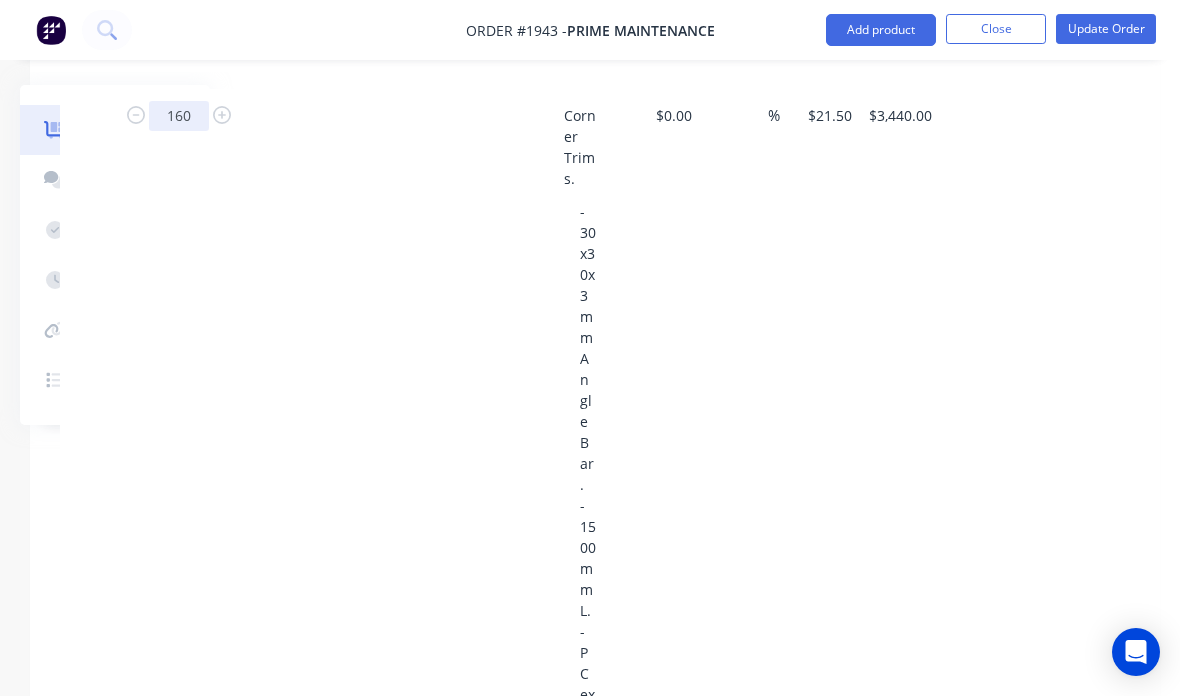scroll, scrollTop: 622, scrollLeft: 210, axis: both 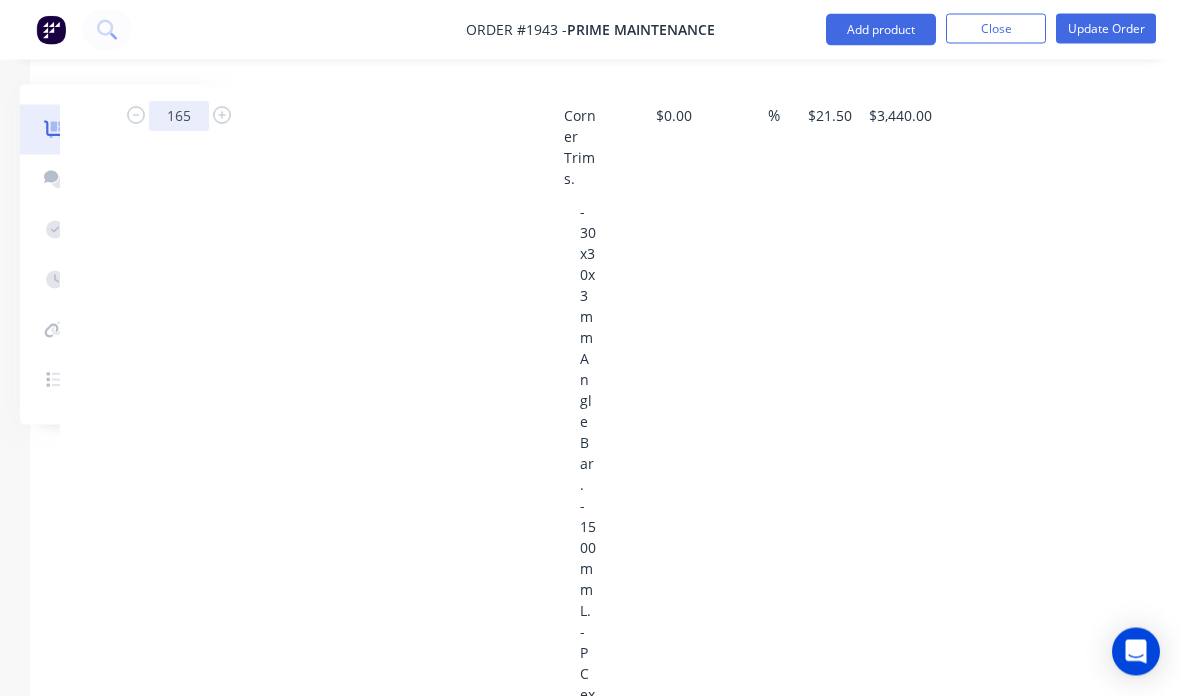 type on "165" 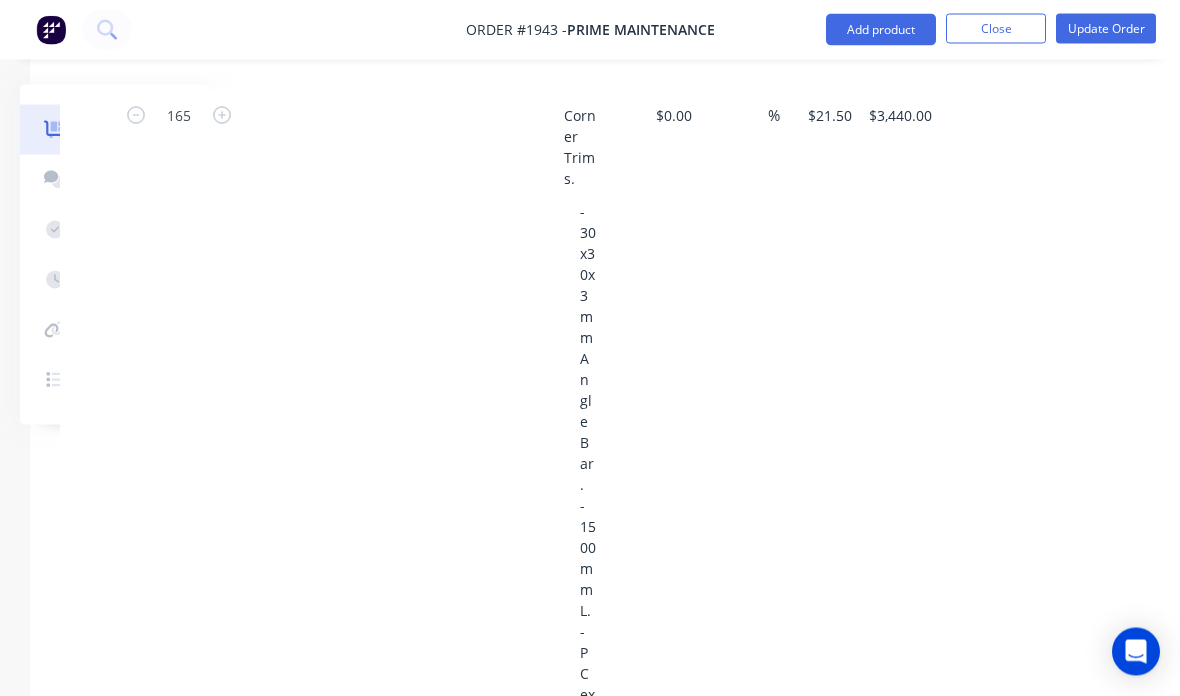 click on "%" at bounding box center (740, 524) 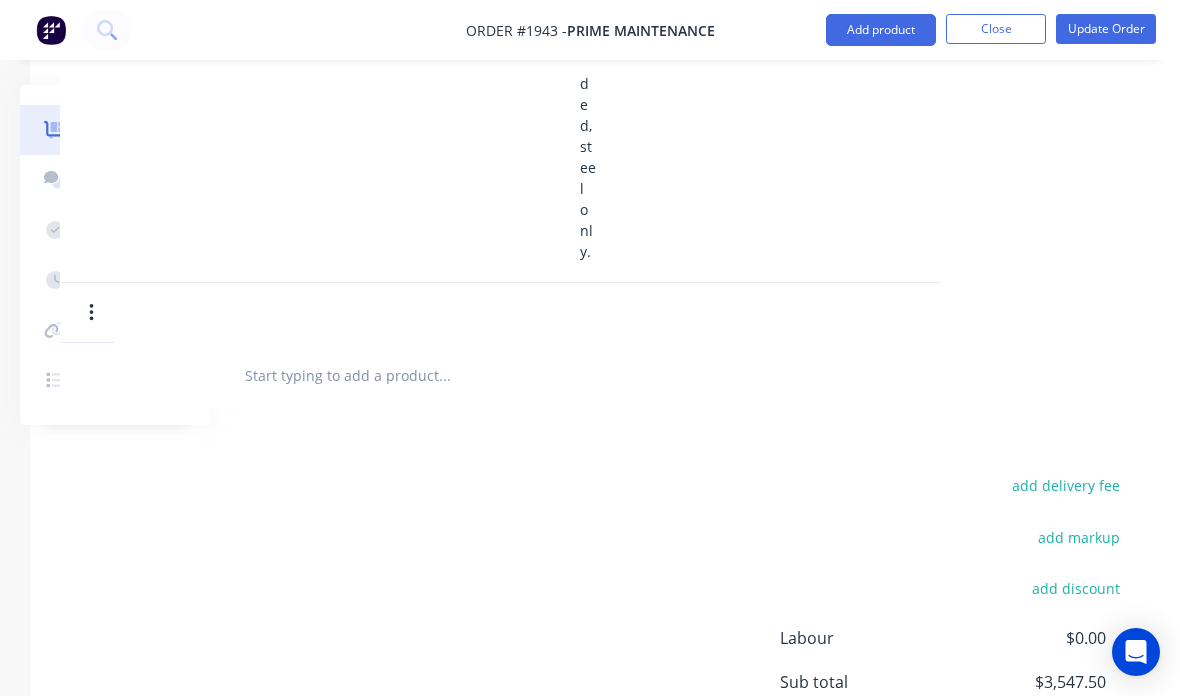 scroll, scrollTop: 1296, scrollLeft: 210, axis: both 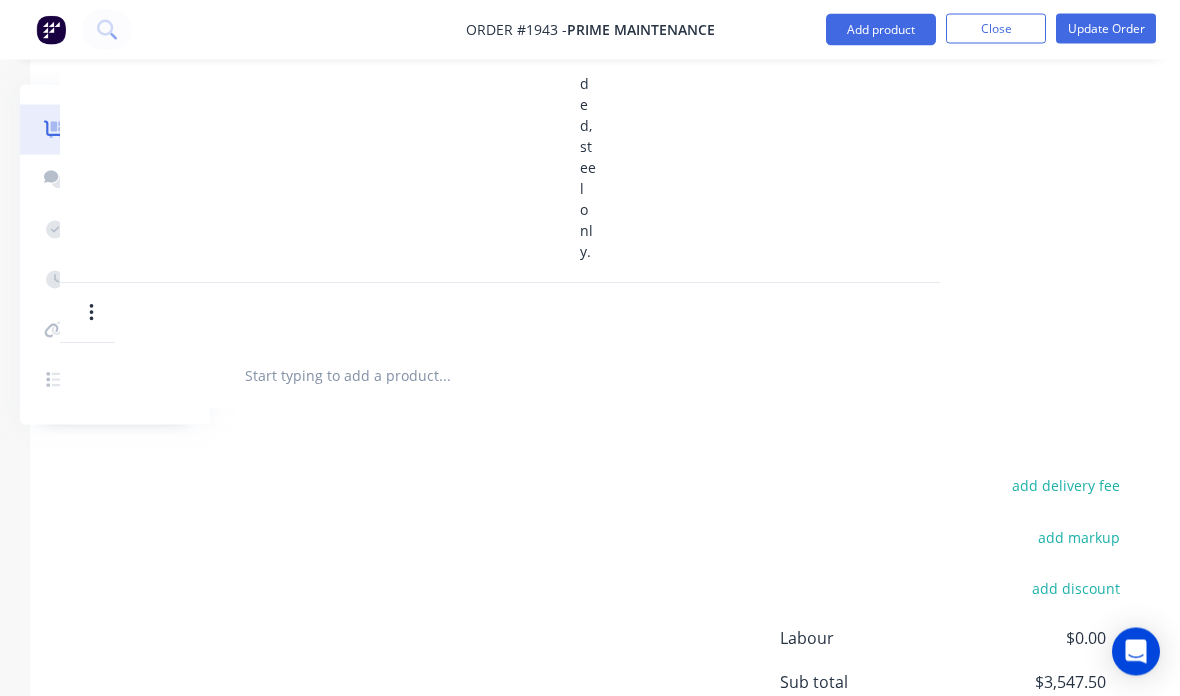 click on "Update Order" at bounding box center [1106, 29] 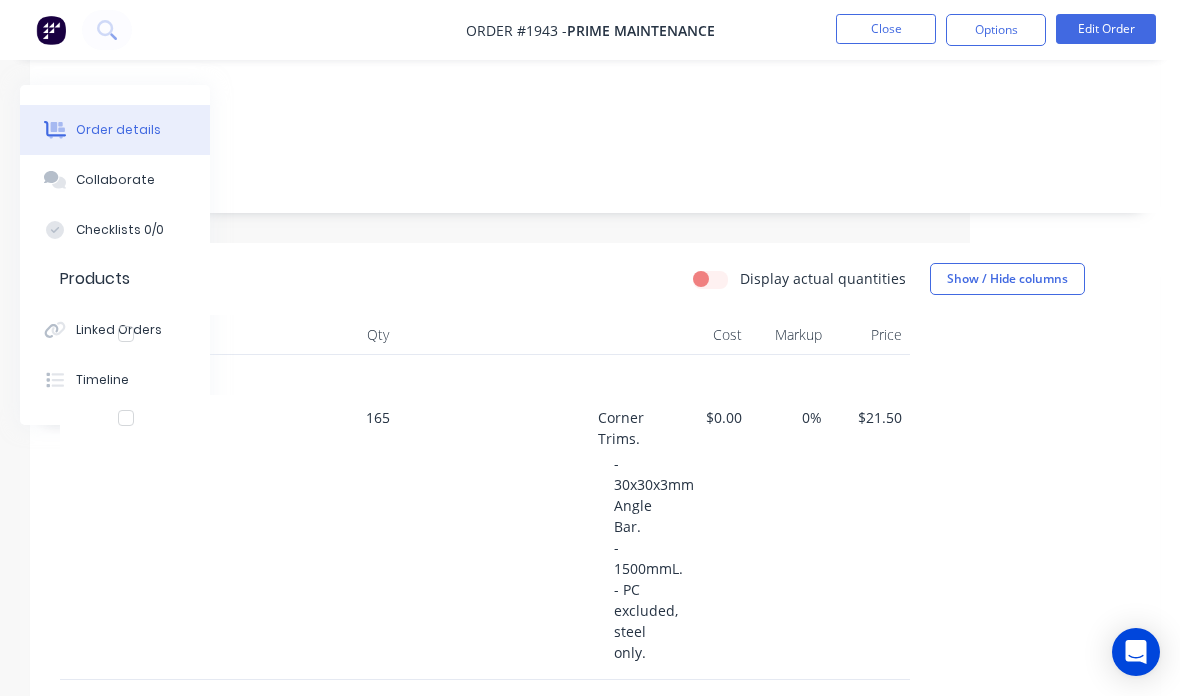 scroll, scrollTop: 193, scrollLeft: 210, axis: both 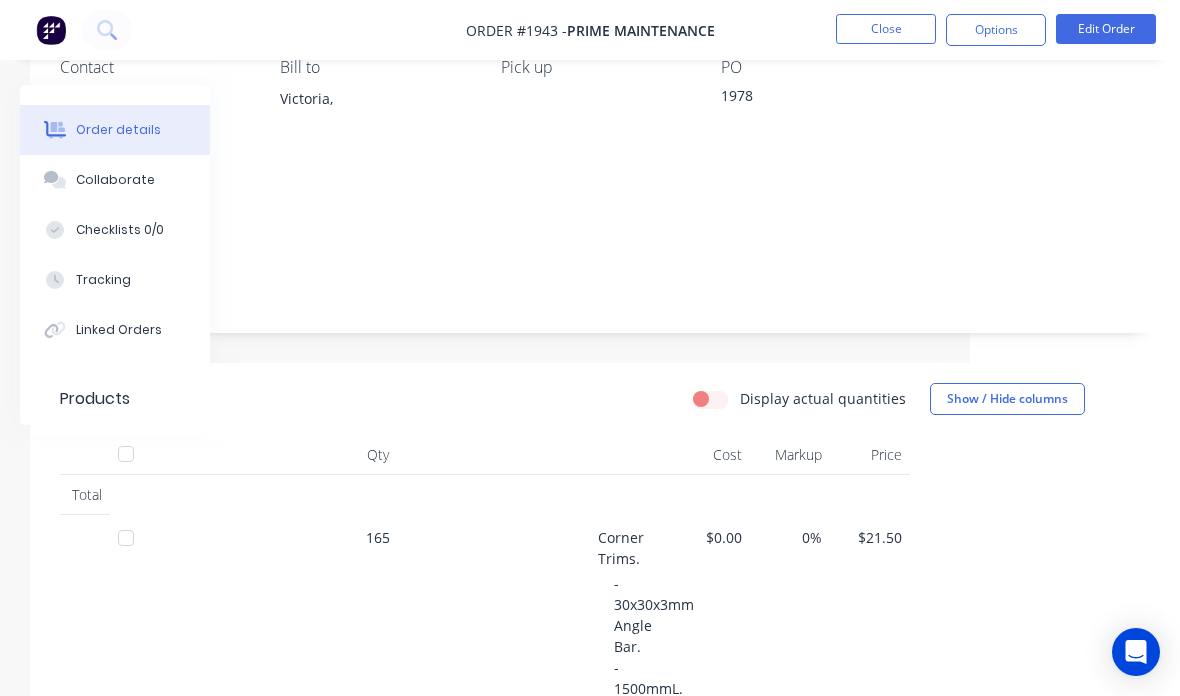 click on "Order #1943 -  Prime Maintenance Close Options     Edit Order" at bounding box center (590, 30) 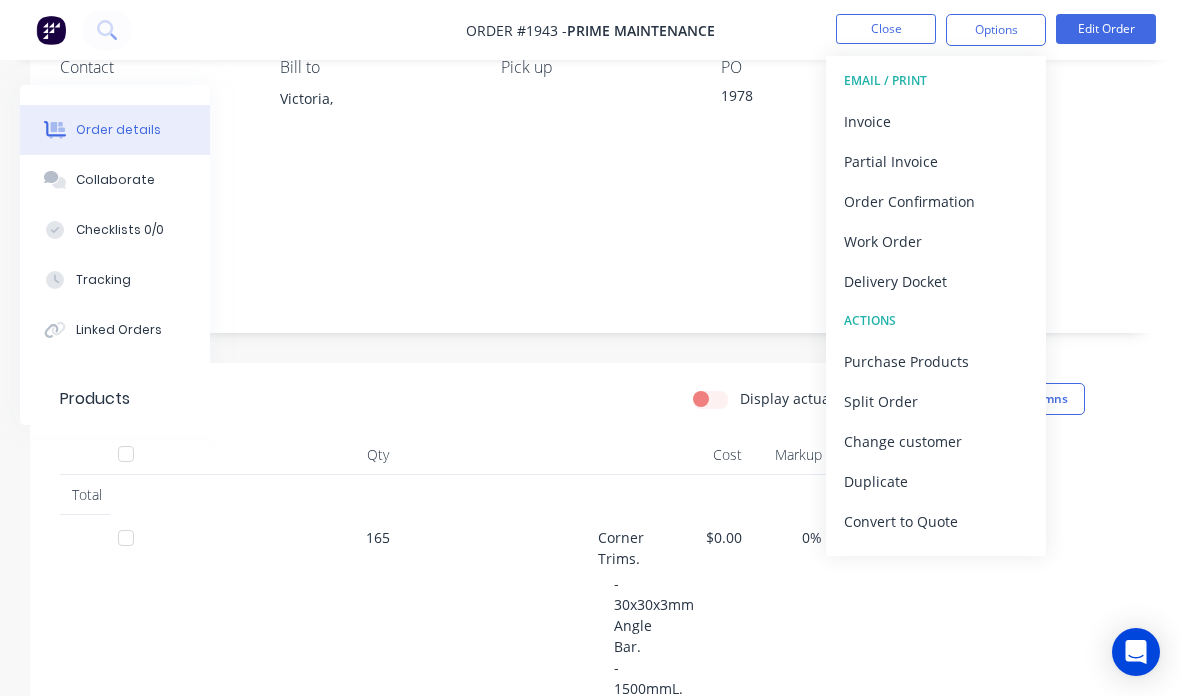 click on "Invoice" at bounding box center [936, 121] 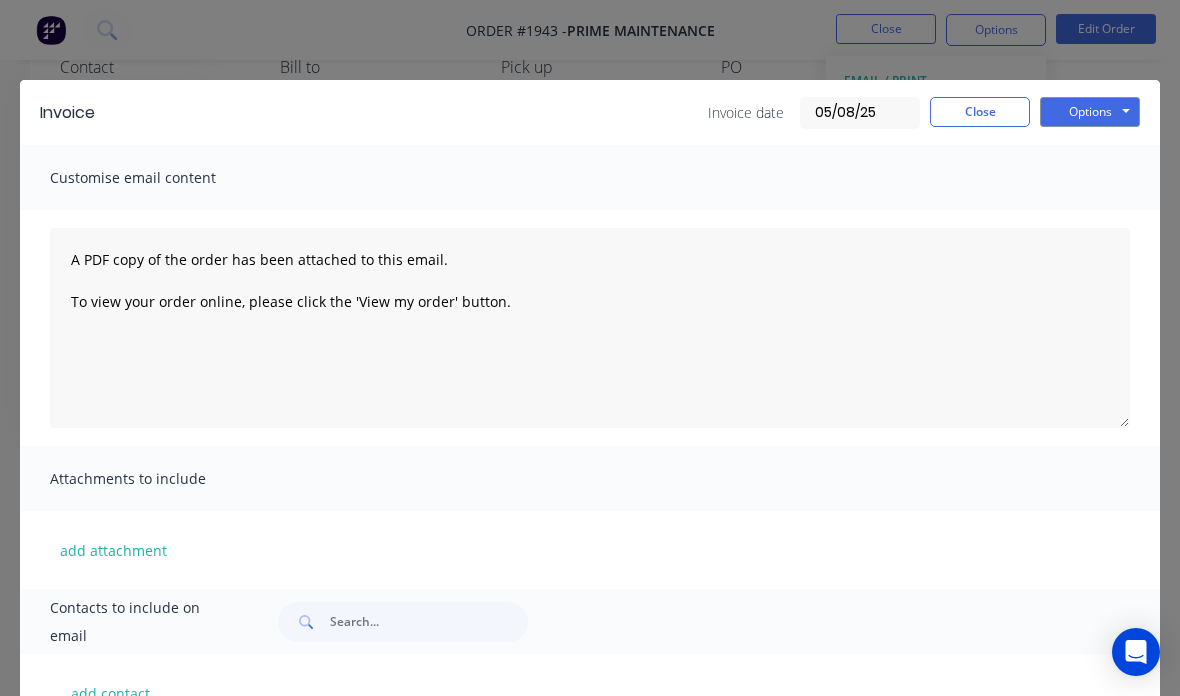 click on "Options" at bounding box center (1090, 112) 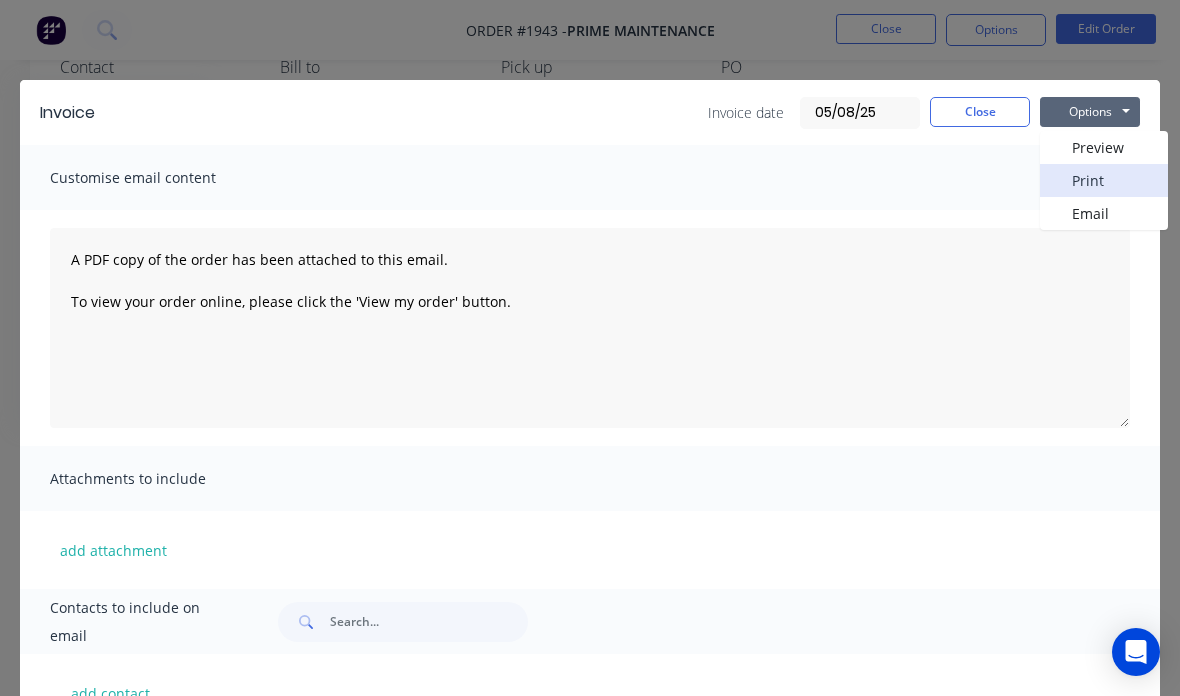 click on "Print" at bounding box center [1104, 180] 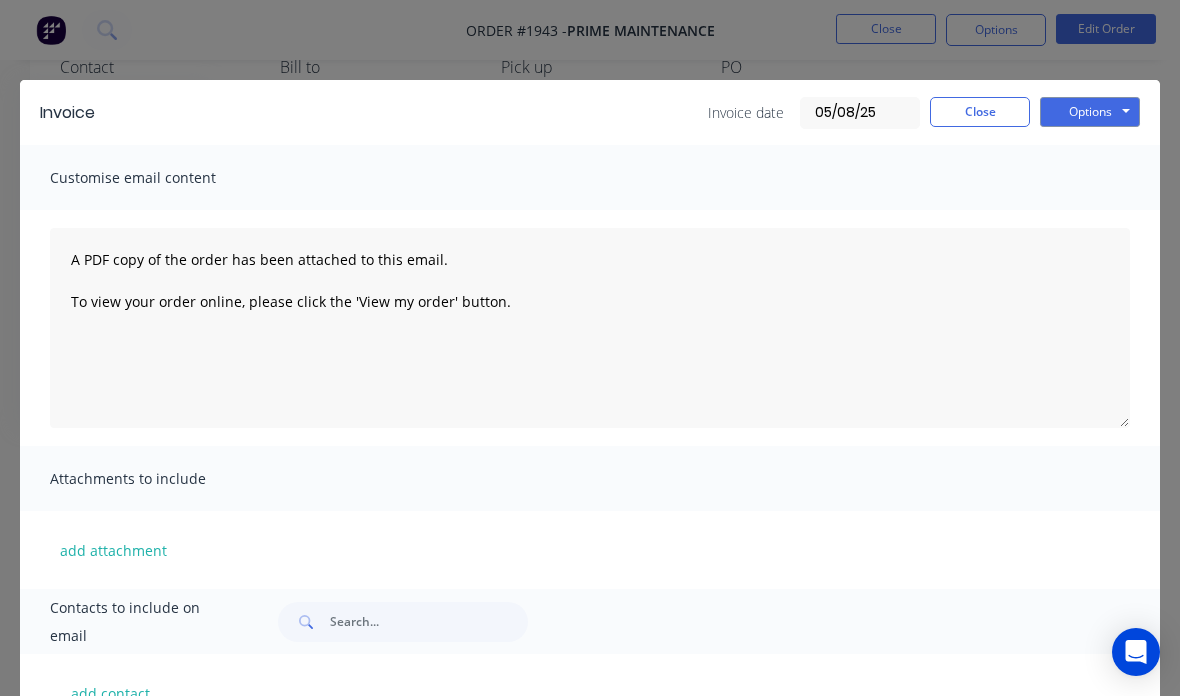 click on "Close" at bounding box center (980, 112) 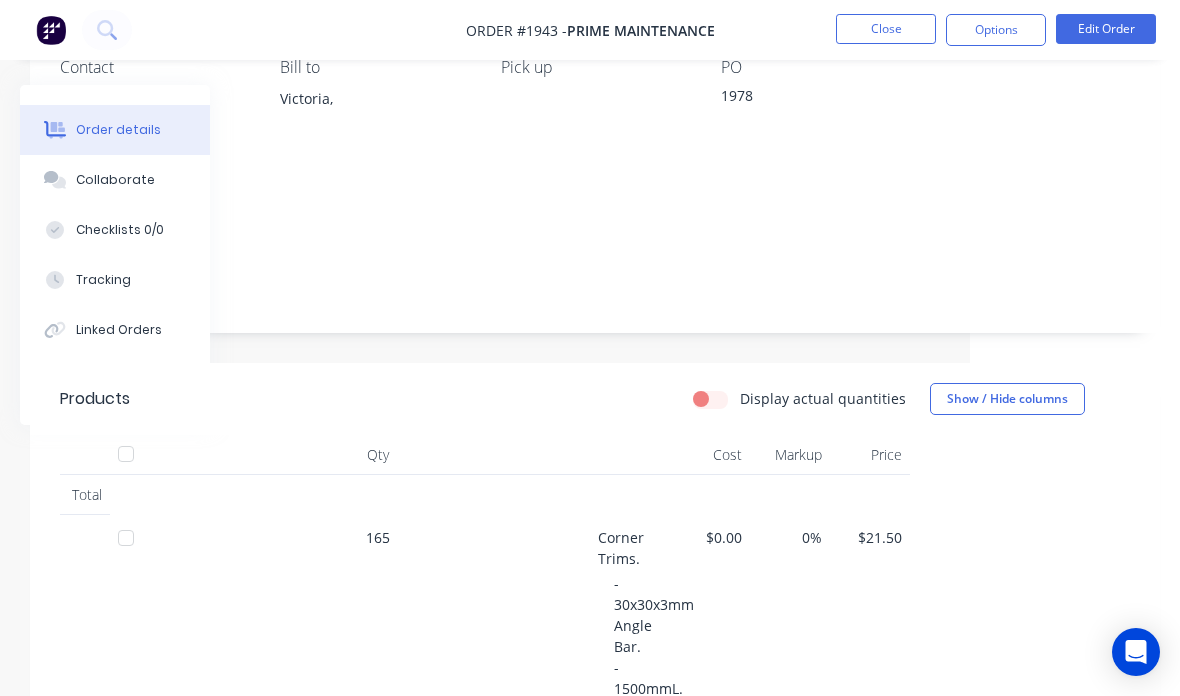 click on "Edit Order" at bounding box center [1106, 29] 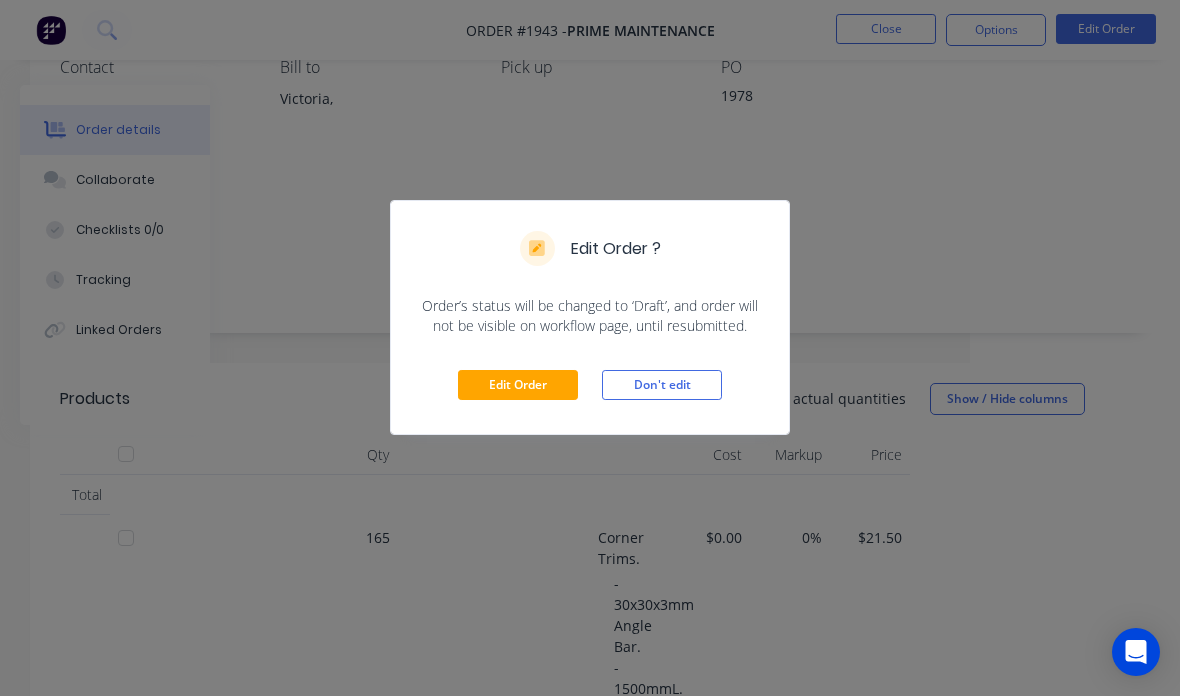 click on "Edit Order" at bounding box center (518, 385) 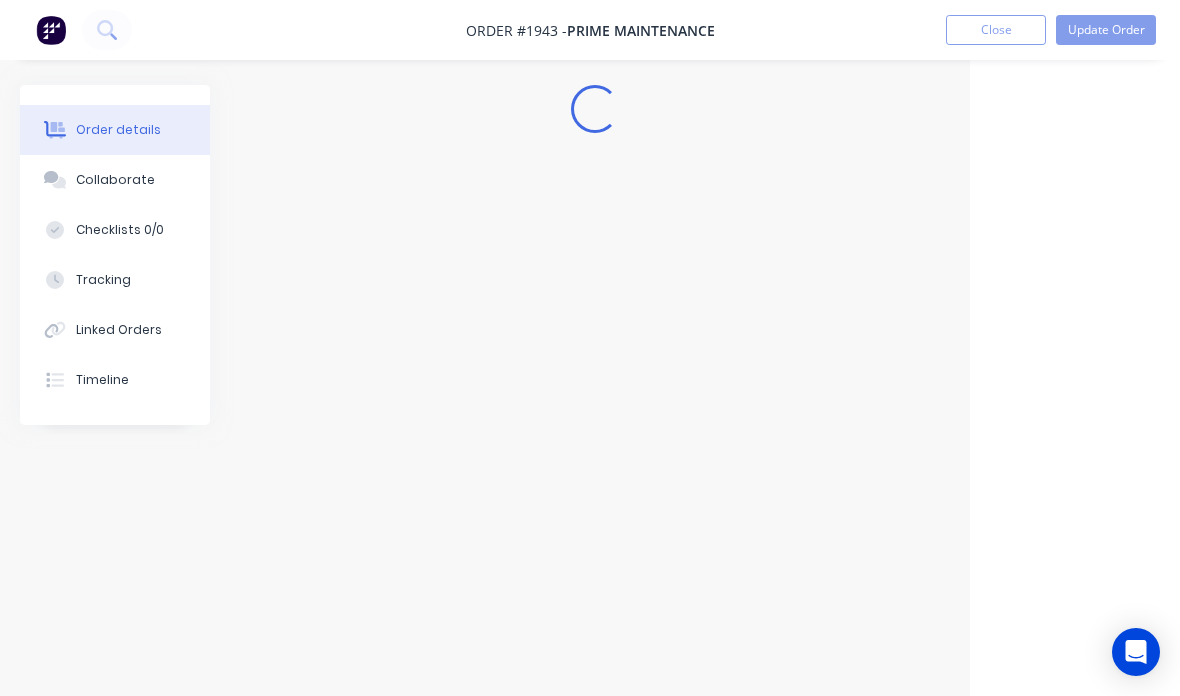 scroll, scrollTop: 80, scrollLeft: 210, axis: both 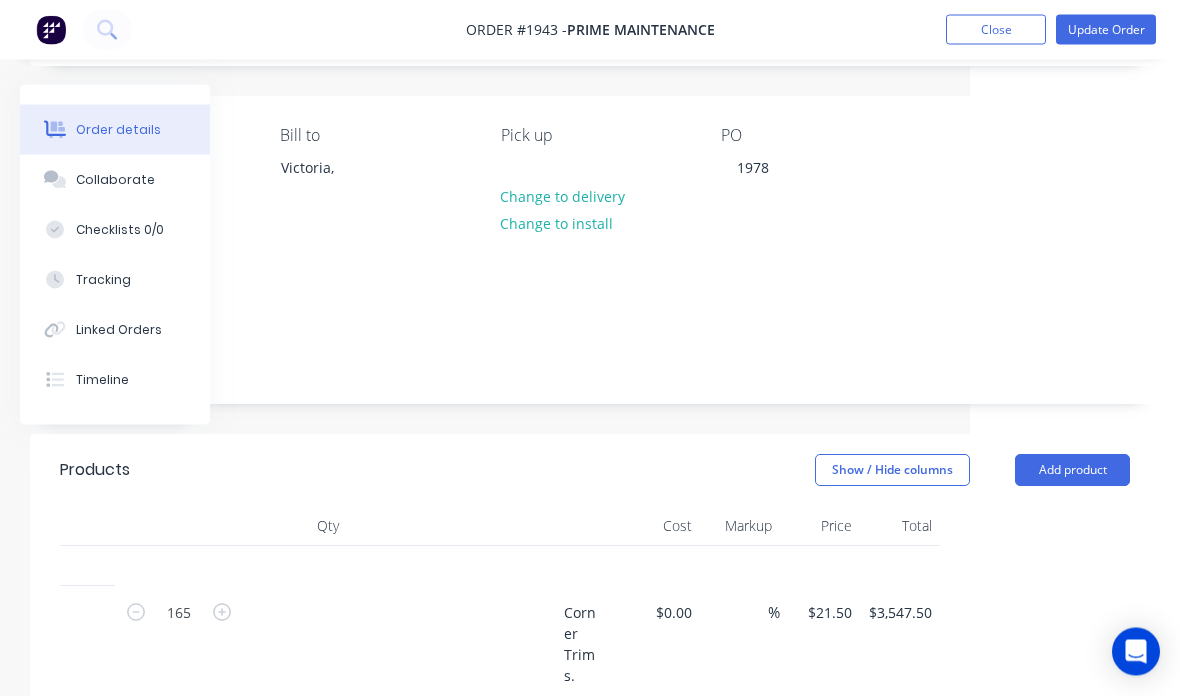 click on "$21.50" at bounding box center [833, 613] 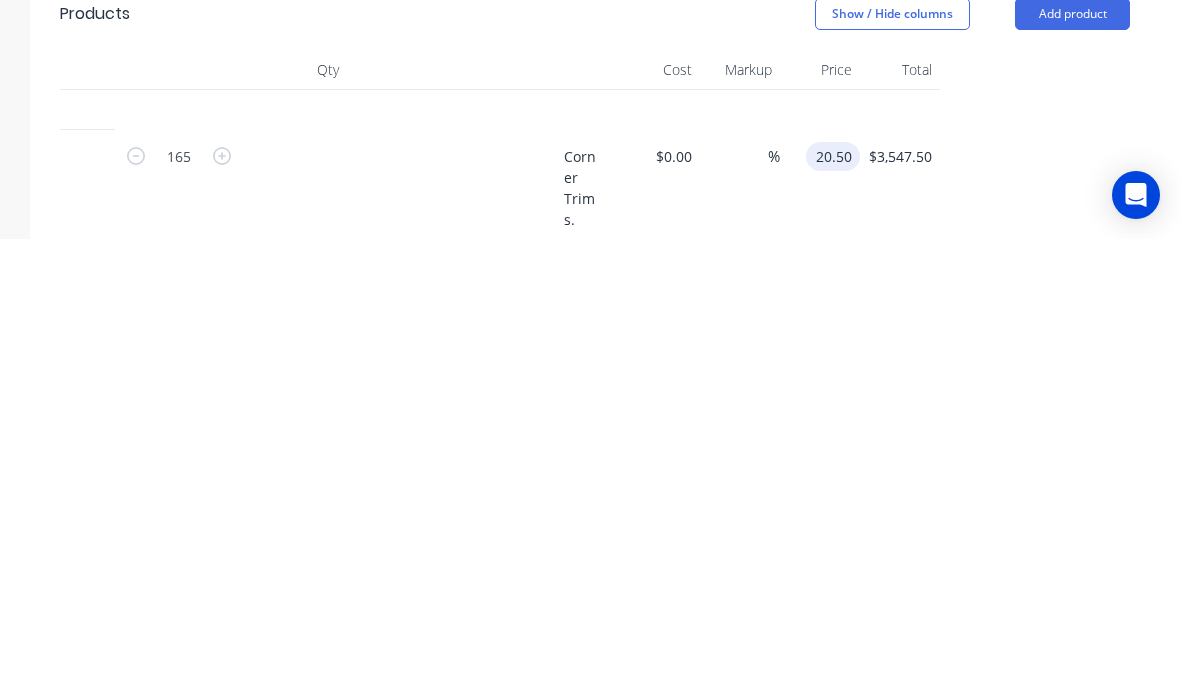 scroll, scrollTop: 583, scrollLeft: 210, axis: both 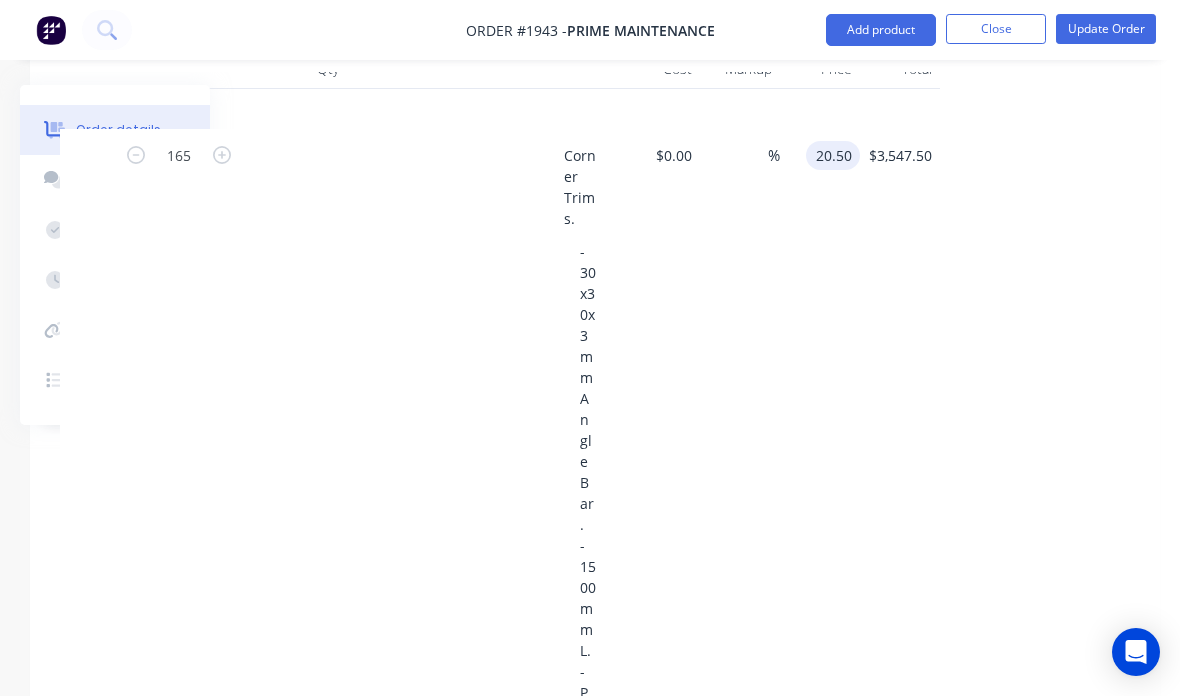 click on "Update Order" at bounding box center [1106, 29] 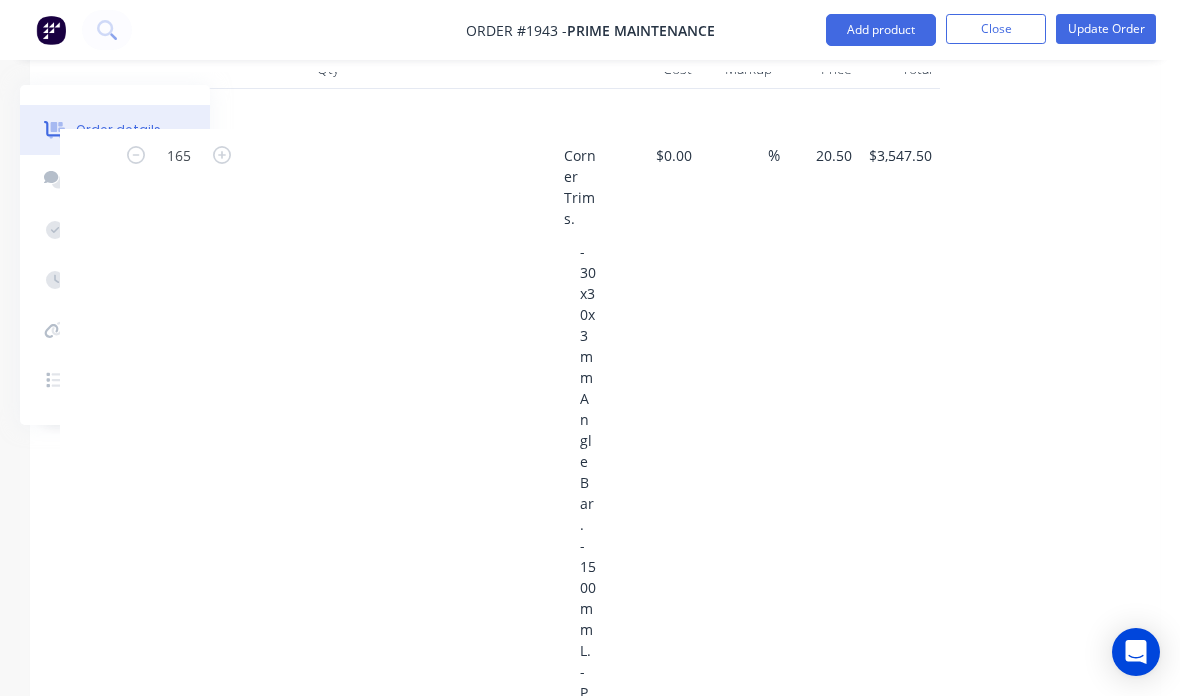 type on "$20.50" 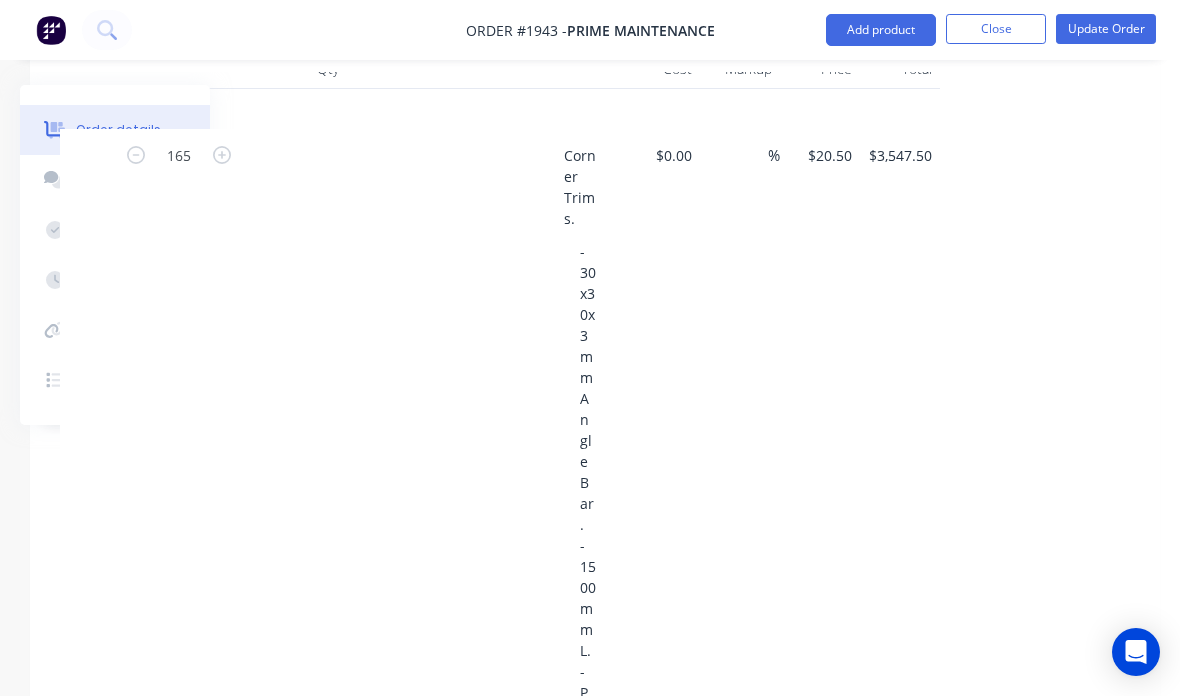 type on "$3,382.50" 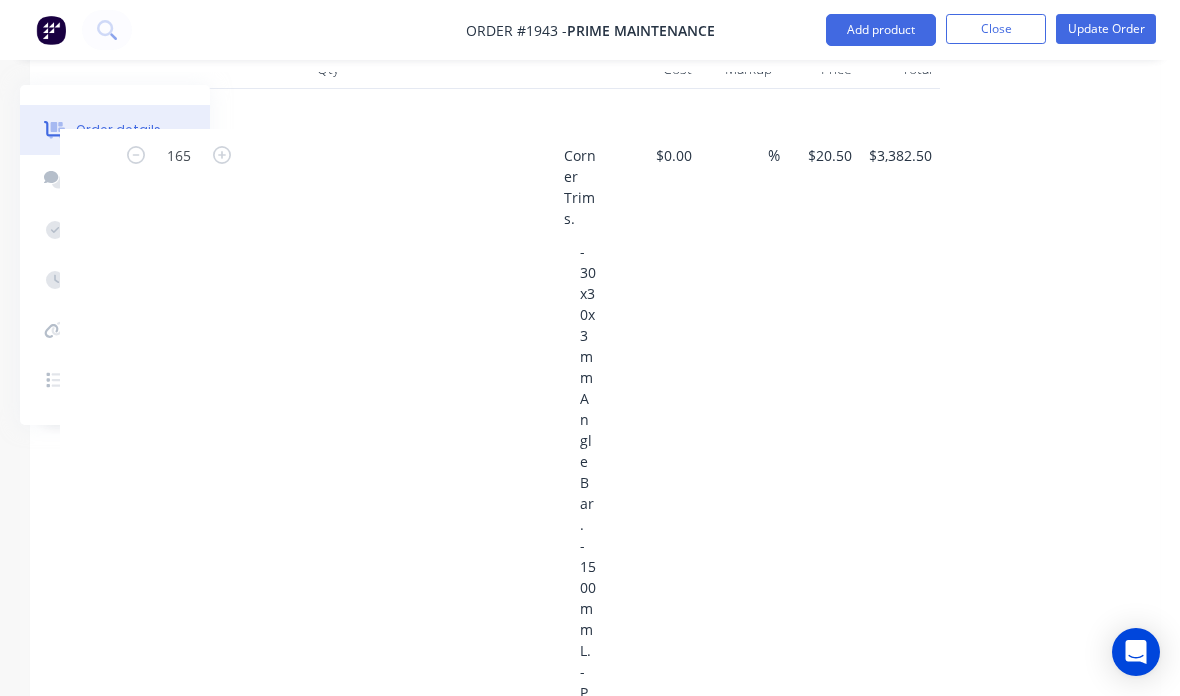scroll, scrollTop: 80, scrollLeft: 210, axis: both 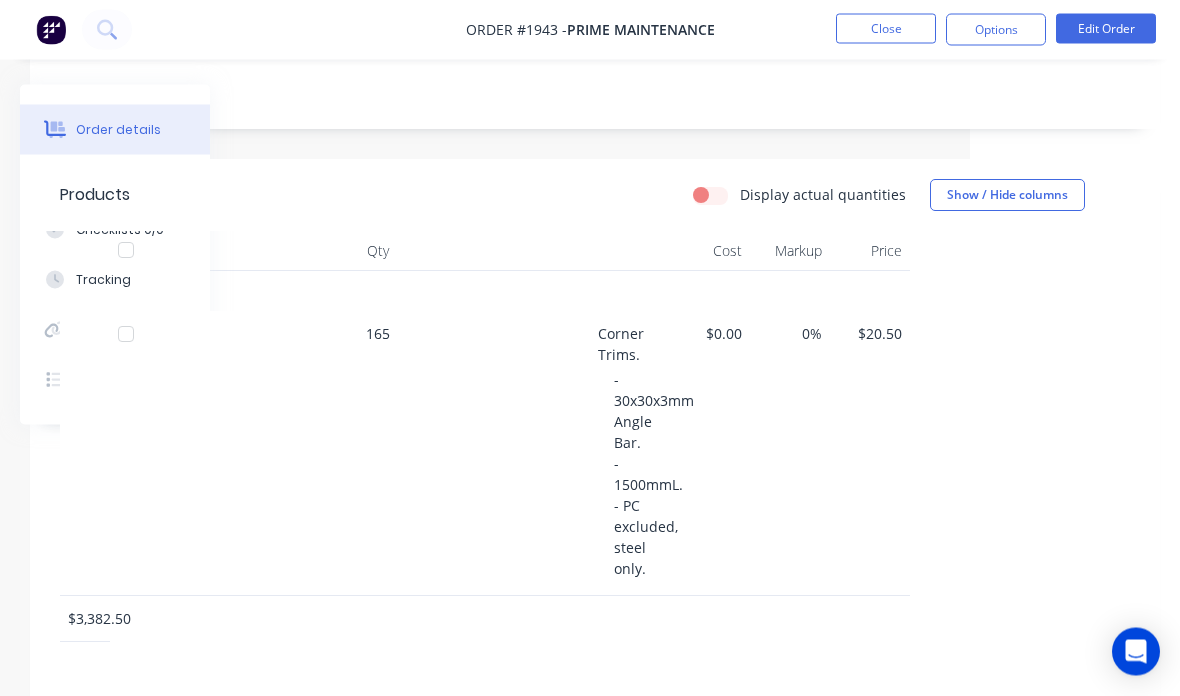 click on "Edit Order" at bounding box center (1106, 29) 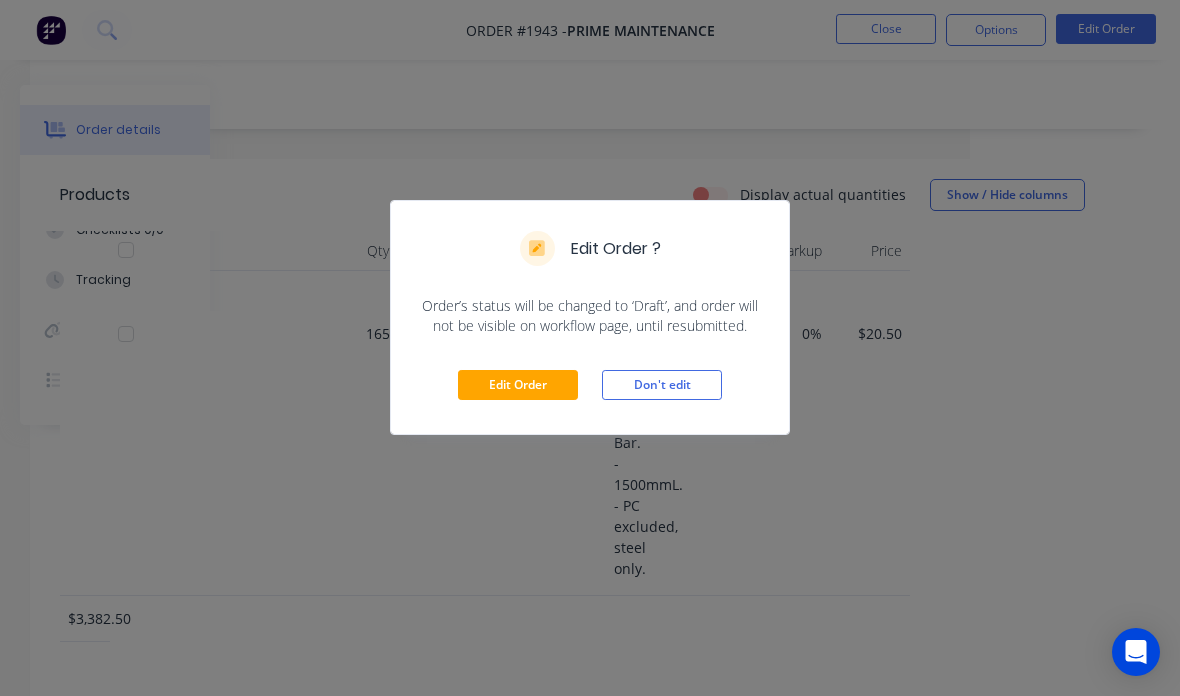 click on "Edit Order" at bounding box center [518, 385] 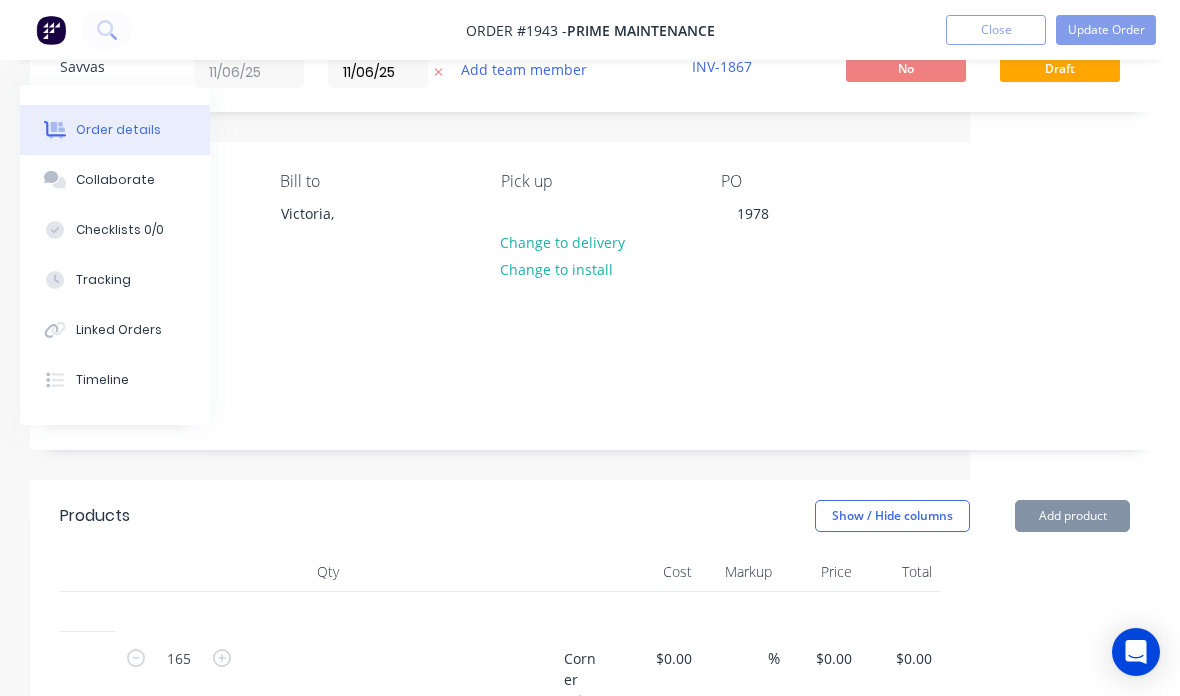 type on "$20.50" 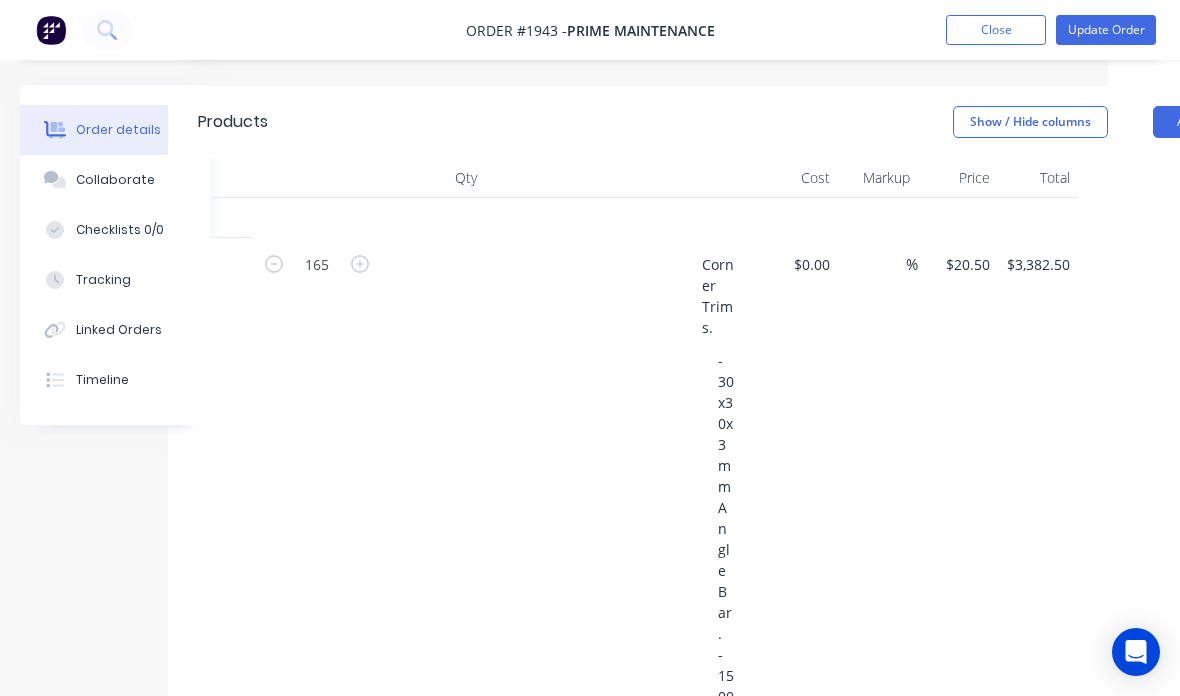 click on "$20.50" at bounding box center (971, 264) 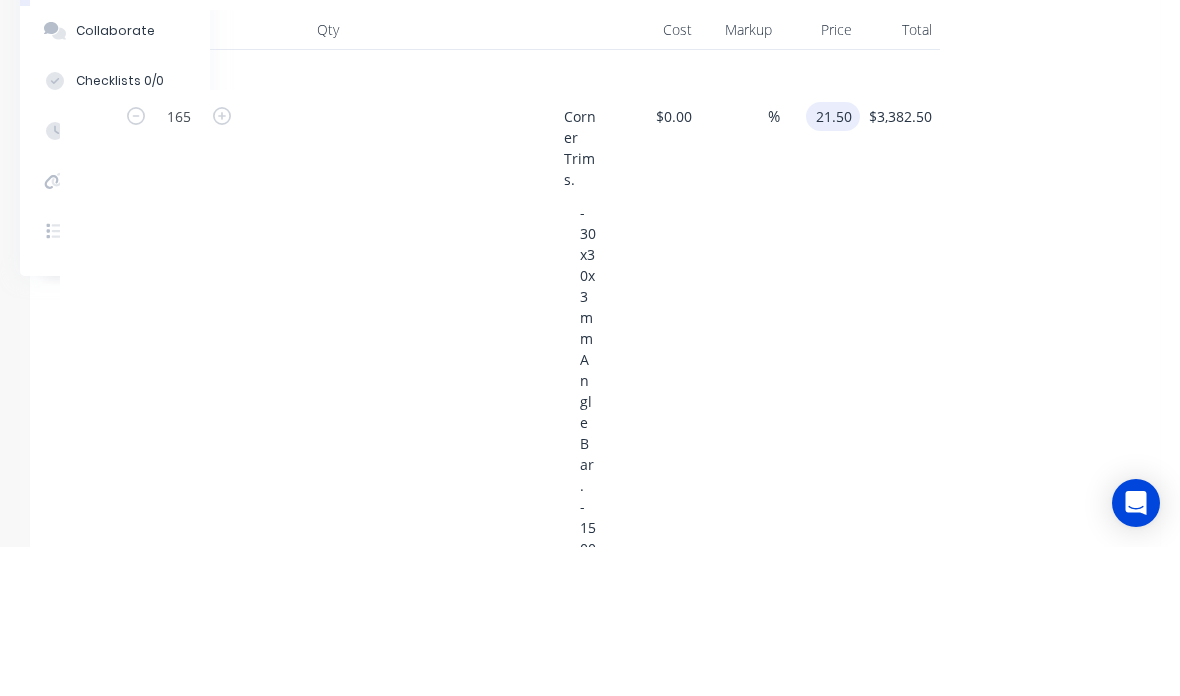 scroll, scrollTop: 623, scrollLeft: 210, axis: both 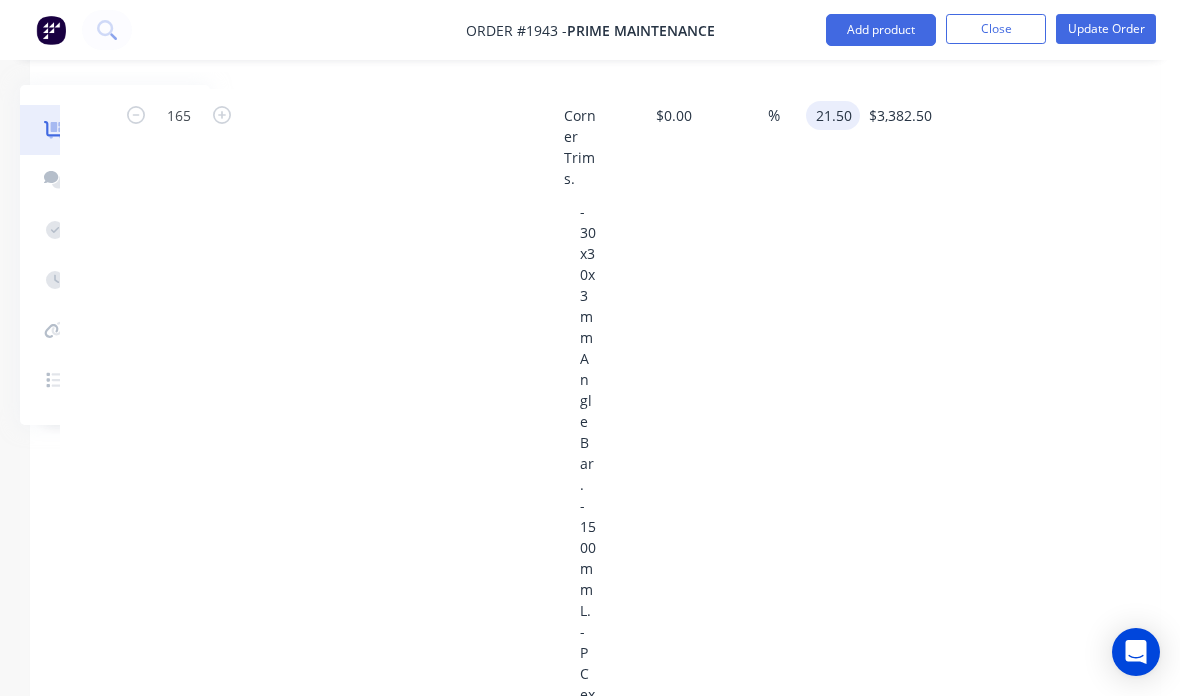 click on "$3,382.50 $3,382.50" at bounding box center [900, 523] 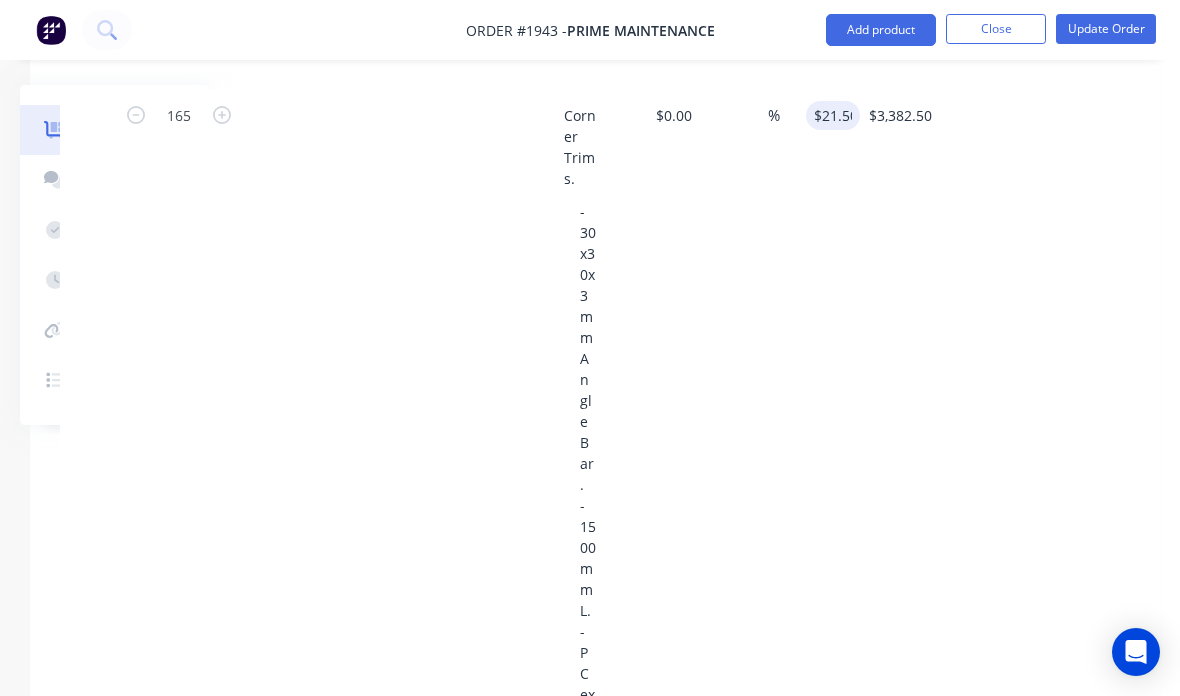 type on "$3,547.50" 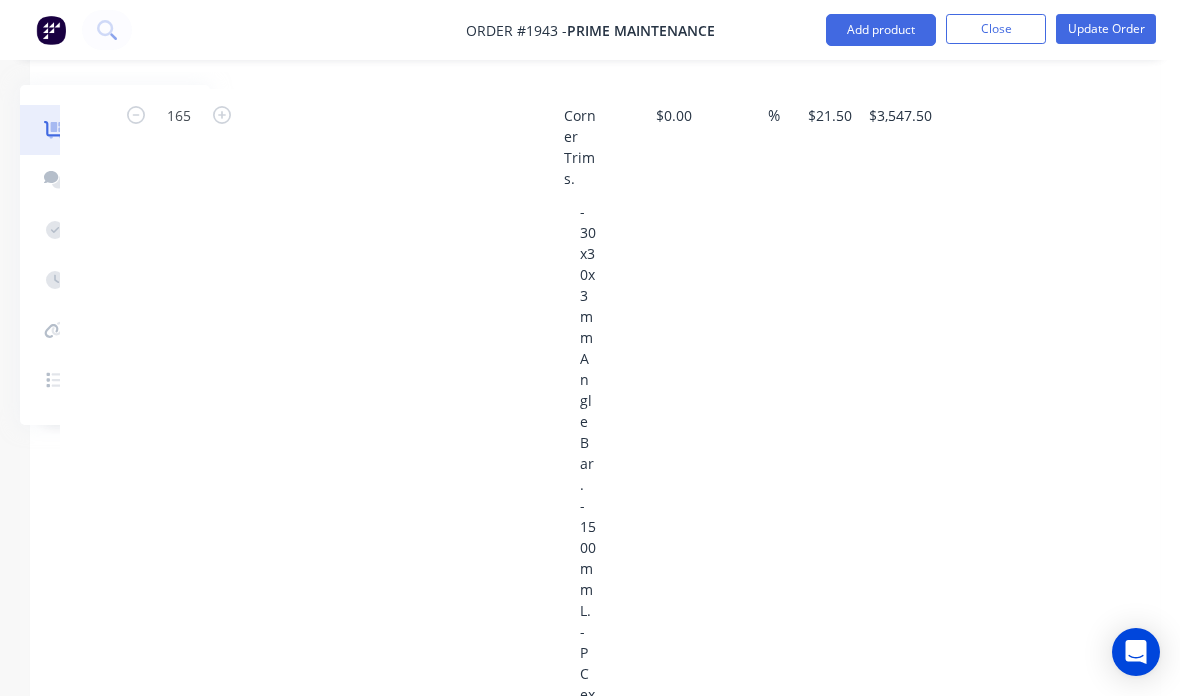 click on "Update Order" at bounding box center (1106, 29) 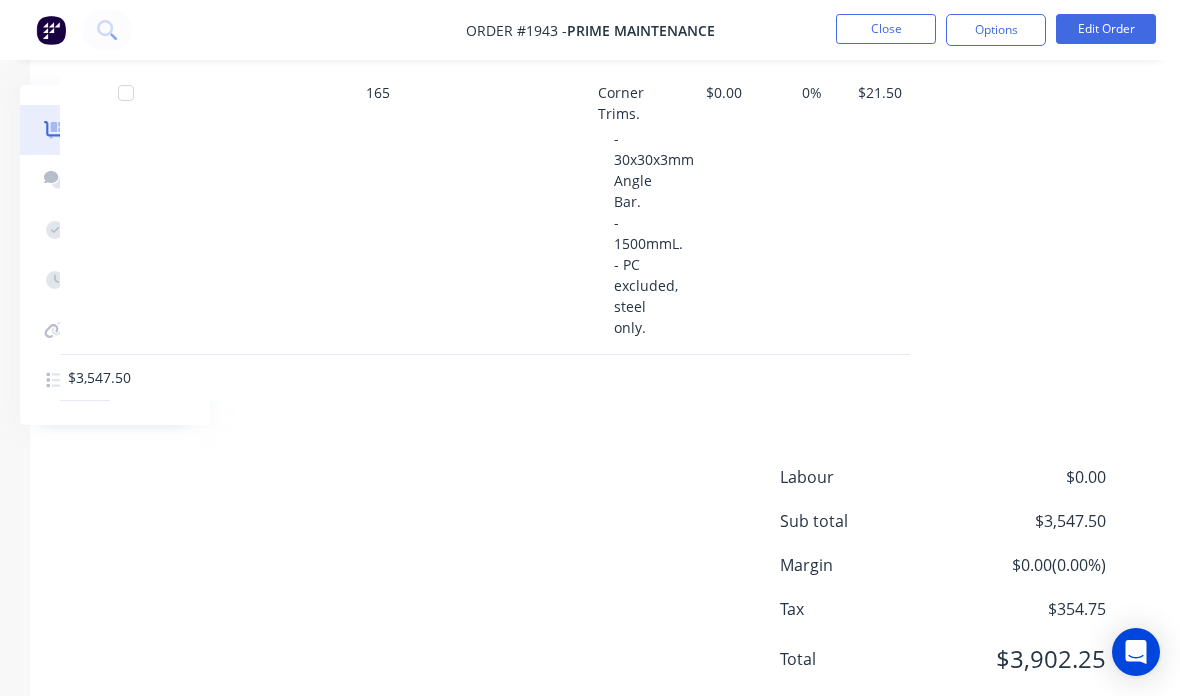 scroll, scrollTop: 619, scrollLeft: 210, axis: both 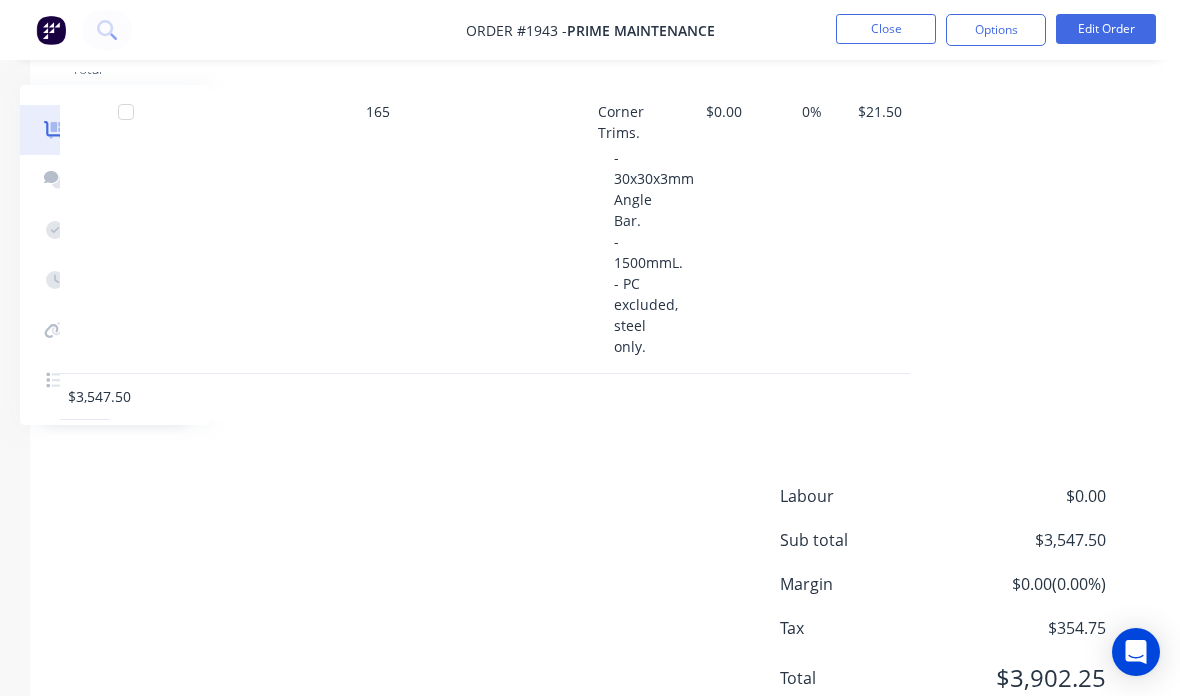 click on "Options" at bounding box center (996, 30) 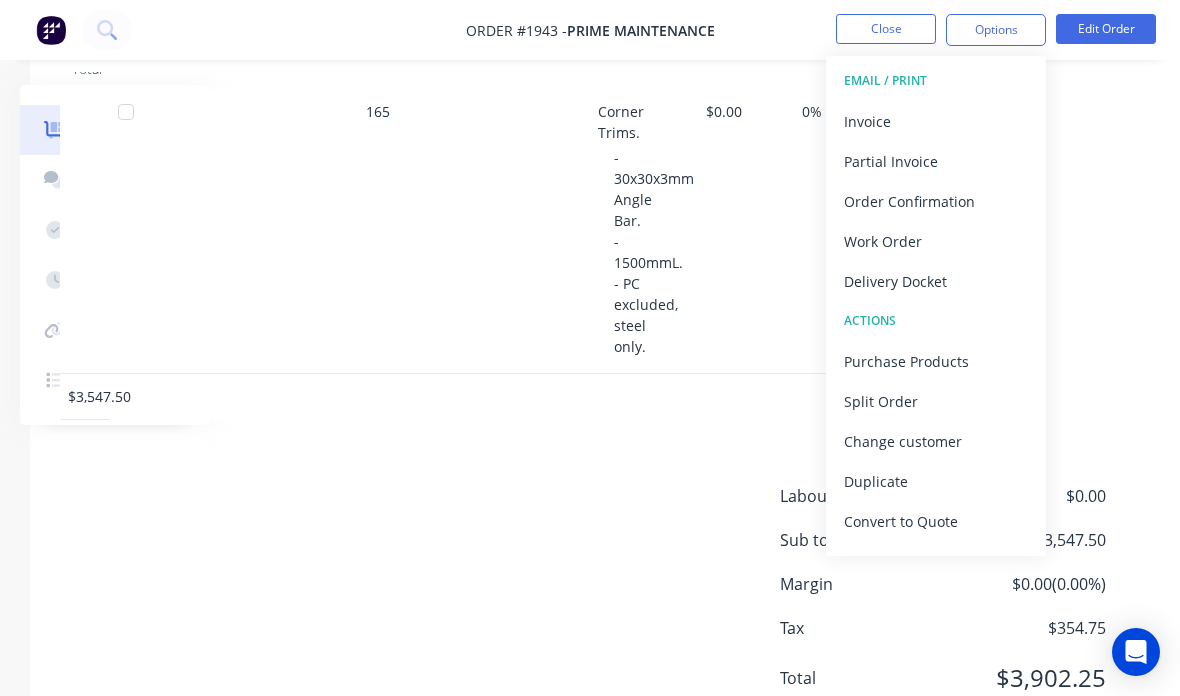 click on "Invoice" at bounding box center (936, 121) 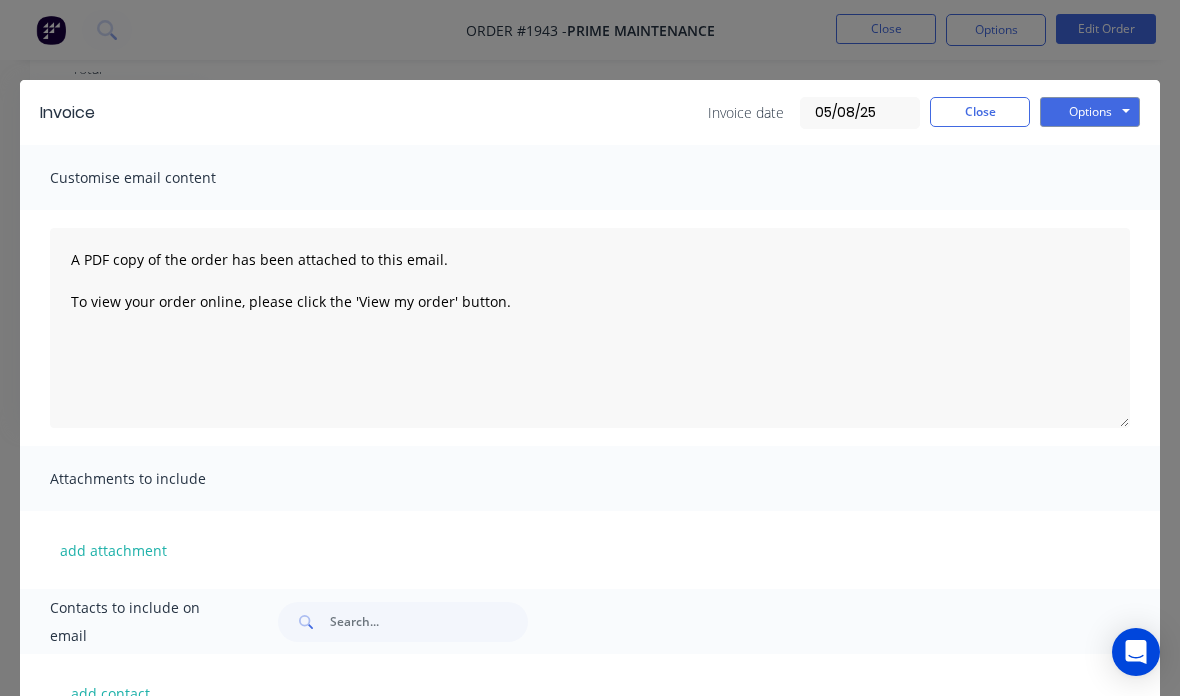 click on "Options" at bounding box center (1090, 112) 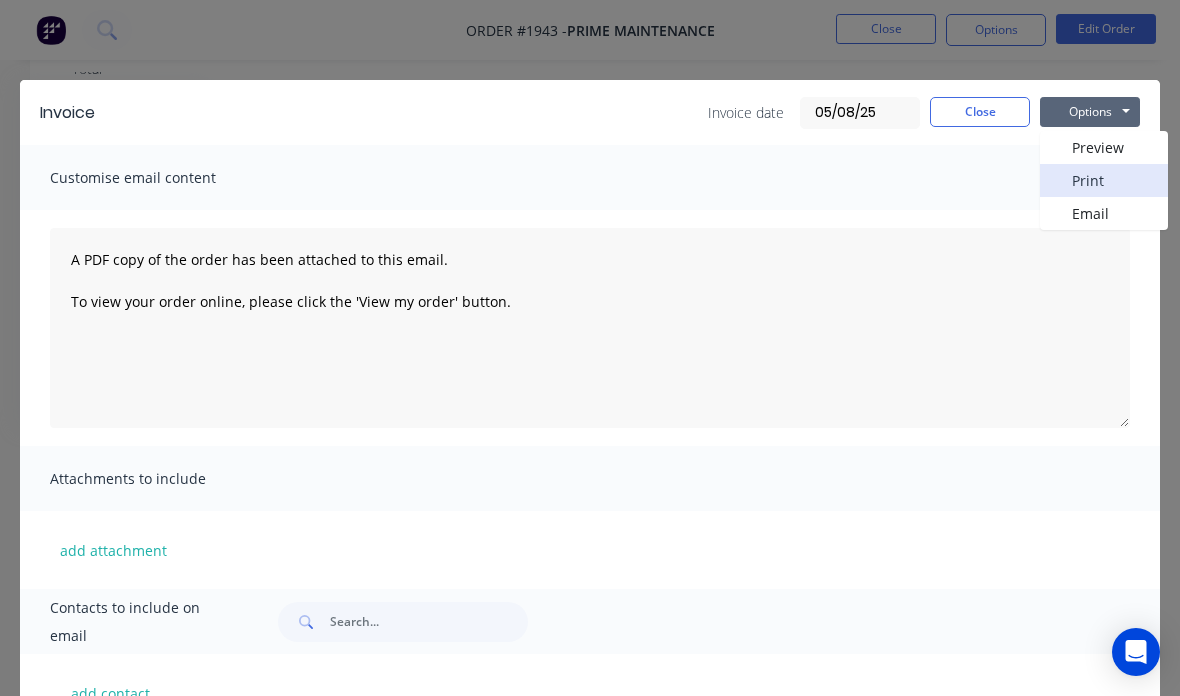 click on "Print" at bounding box center [1104, 180] 